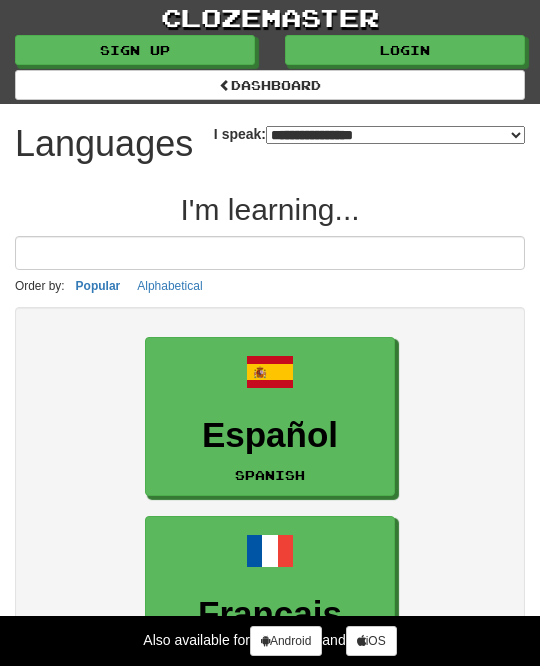 select on "*******" 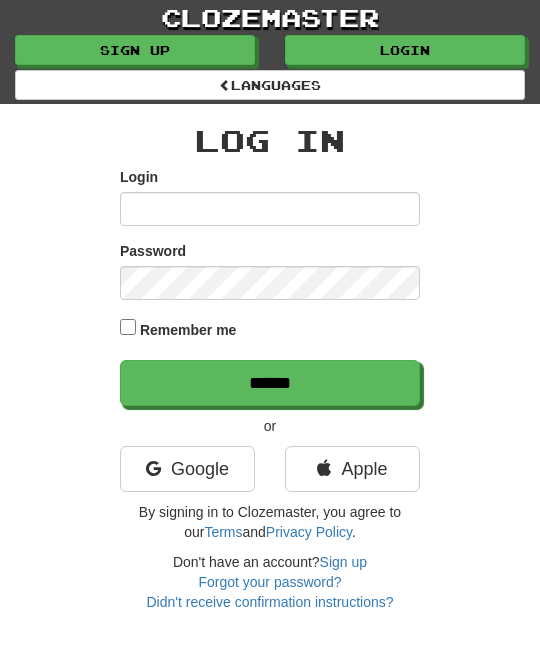 scroll, scrollTop: 0, scrollLeft: 0, axis: both 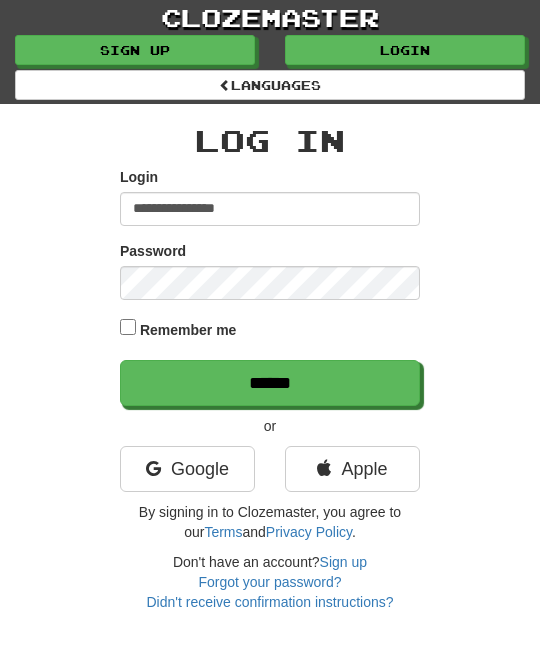 type on "**********" 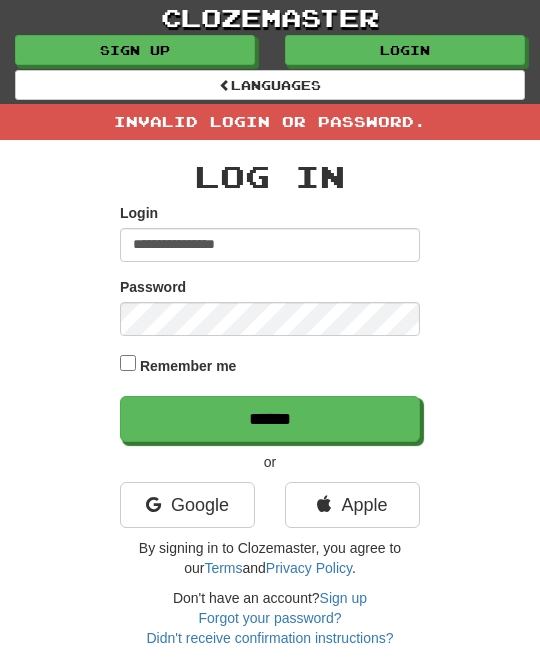 scroll, scrollTop: 0, scrollLeft: 0, axis: both 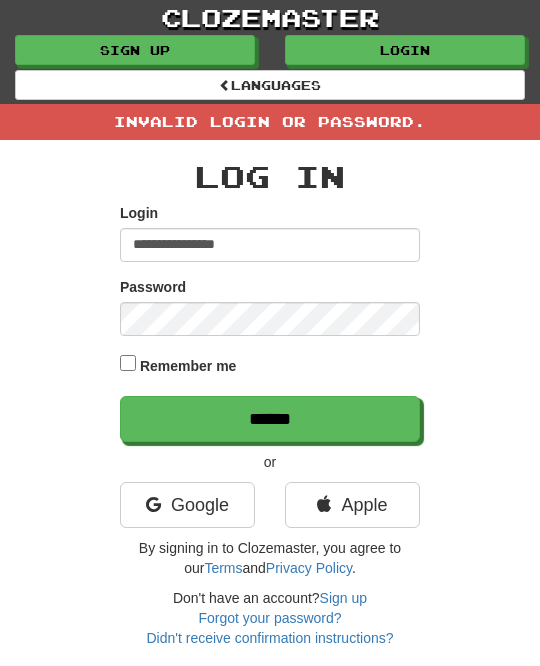click on "**********" at bounding box center (270, 245) 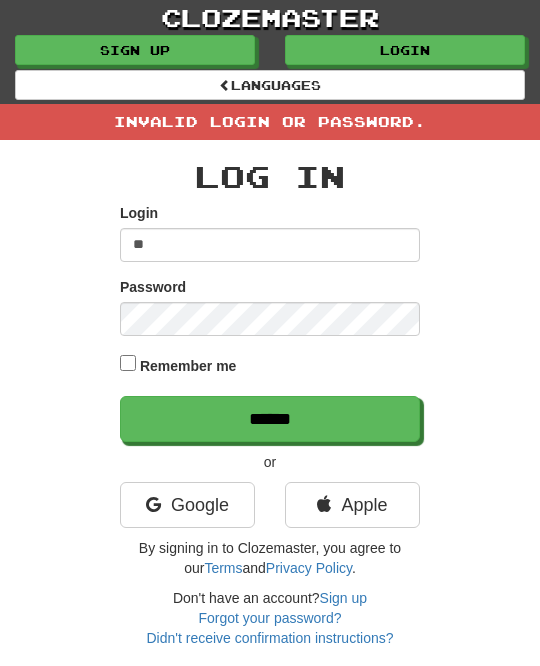 type on "*" 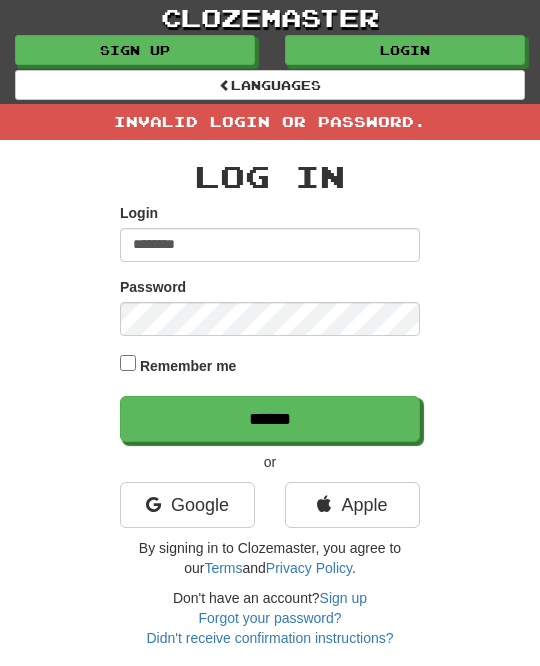 type on "********" 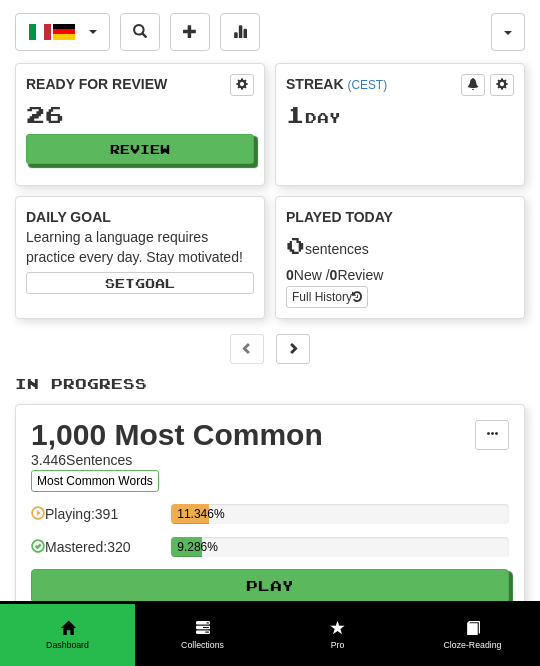 scroll, scrollTop: 0, scrollLeft: 0, axis: both 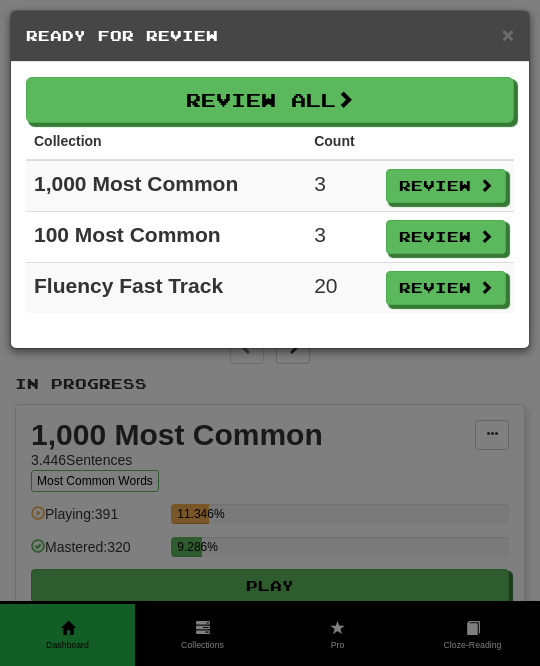 click on "Review All" at bounding box center (270, 100) 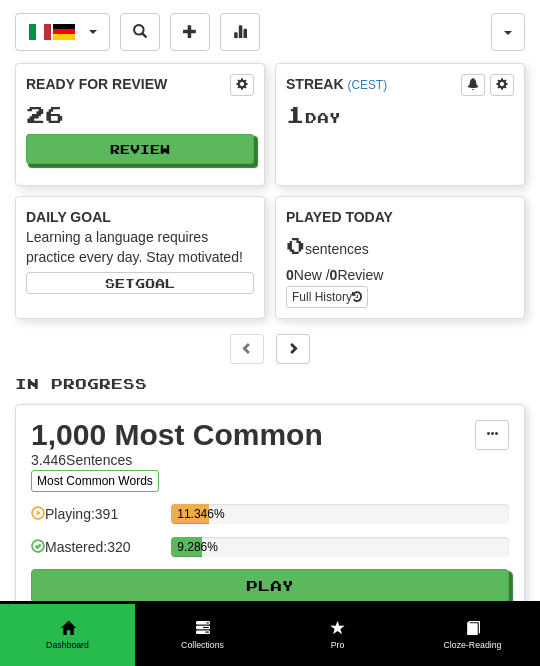 select on "**" 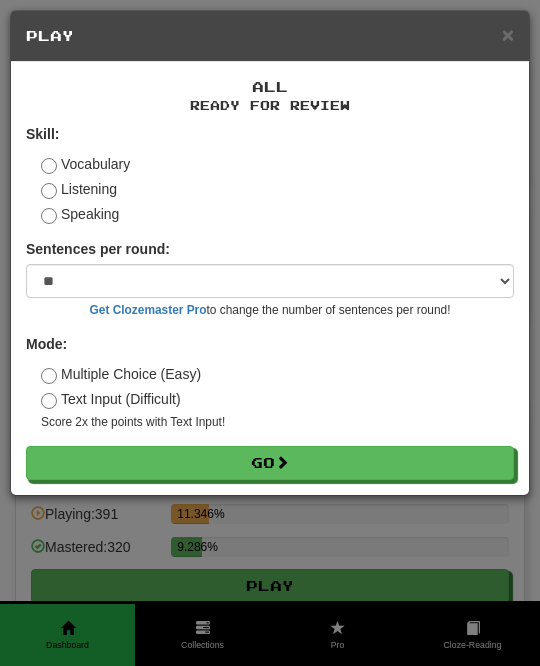 click on "Go" at bounding box center (270, 463) 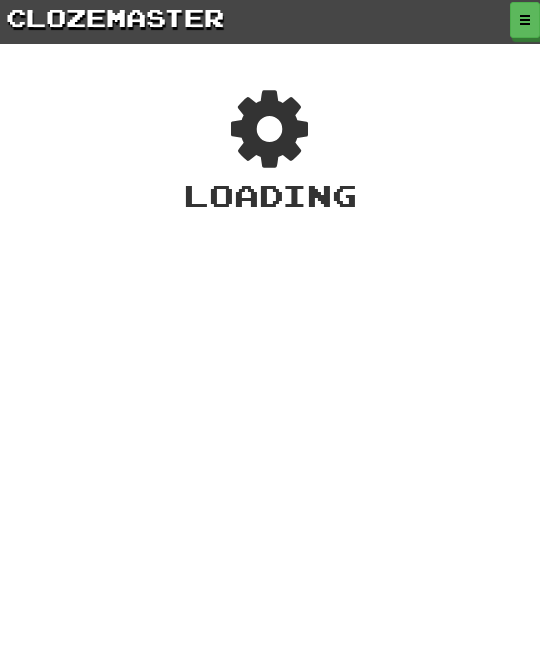 scroll, scrollTop: 0, scrollLeft: 0, axis: both 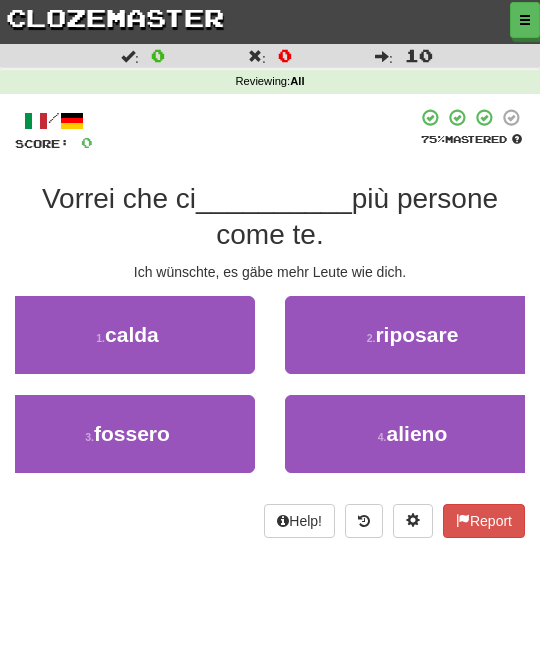 click on "3 .  fossero" at bounding box center (127, 434) 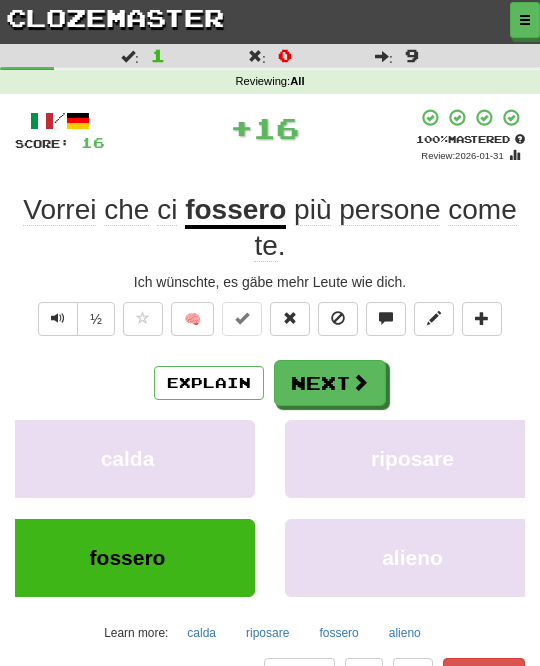 click on "Next" at bounding box center [330, 383] 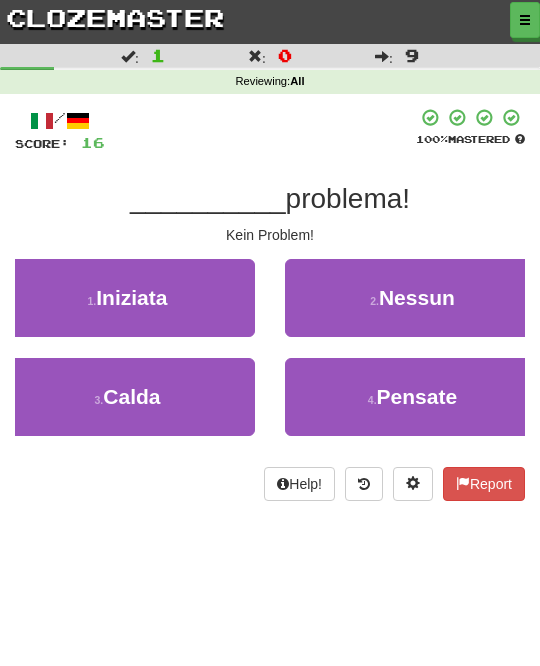 click on "2 .  Nessun" at bounding box center [412, 298] 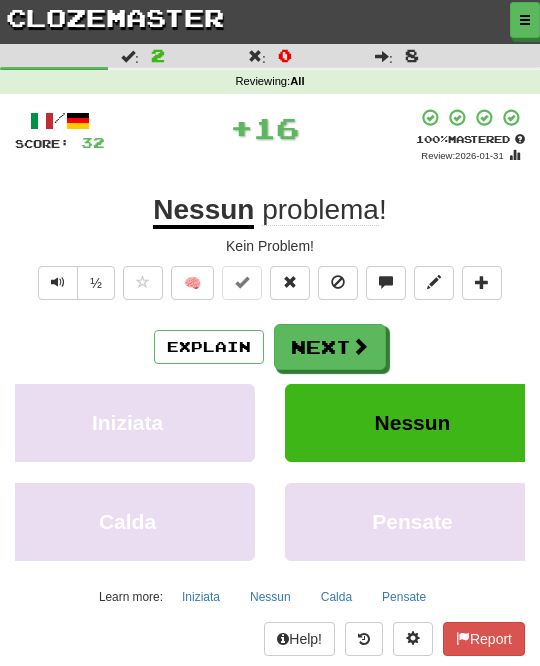 click on "Explain Next" at bounding box center (270, 347) 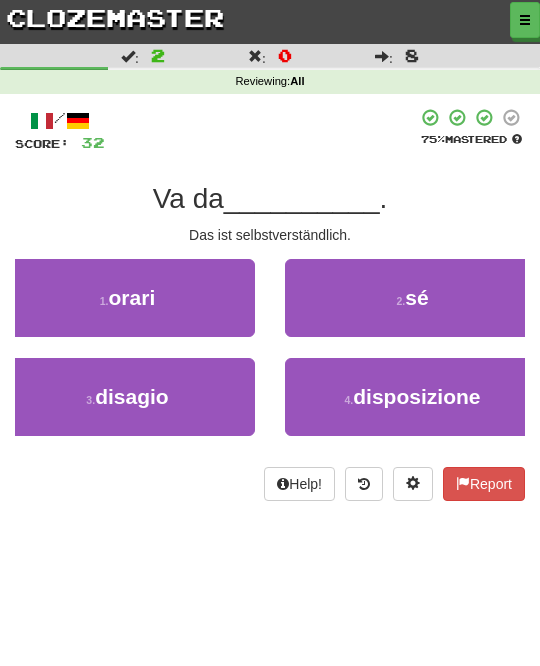 click on "2 .  sé" at bounding box center (412, 298) 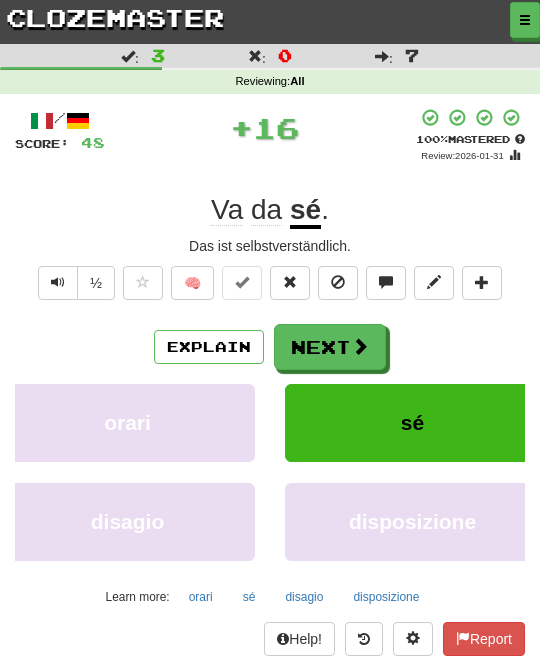 click on "Next" at bounding box center (330, 347) 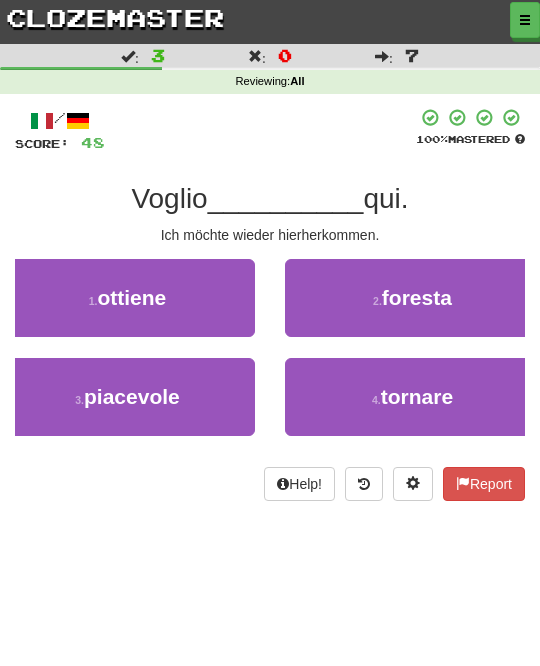 click on "tornare" at bounding box center (417, 396) 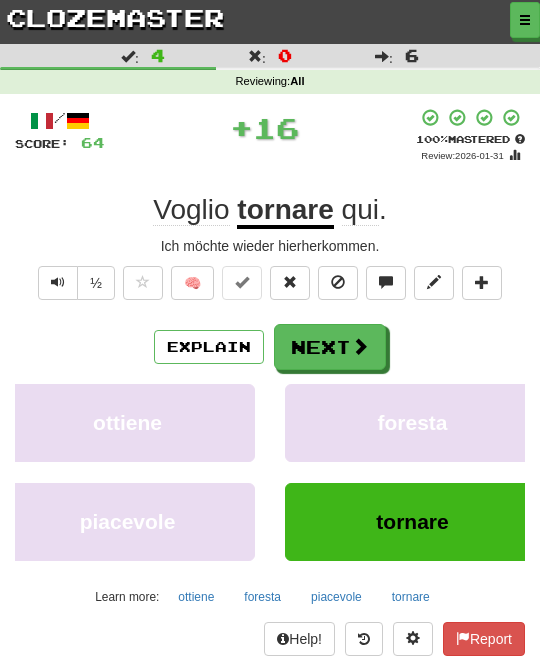 click on "Next" at bounding box center [330, 347] 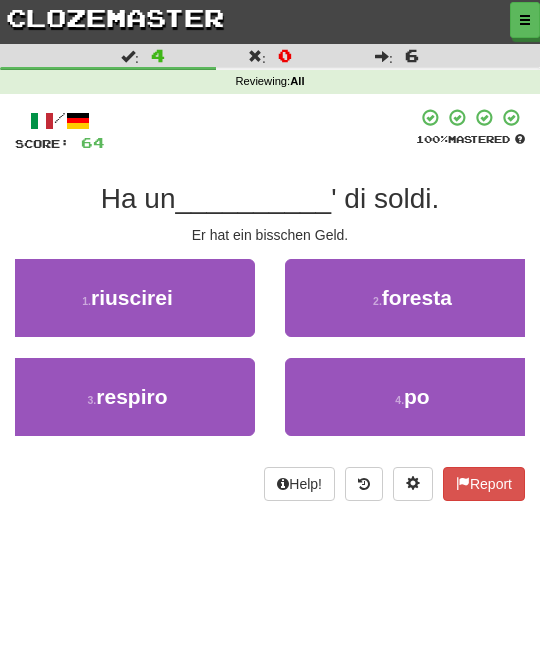 click on "4 .  po" at bounding box center [412, 397] 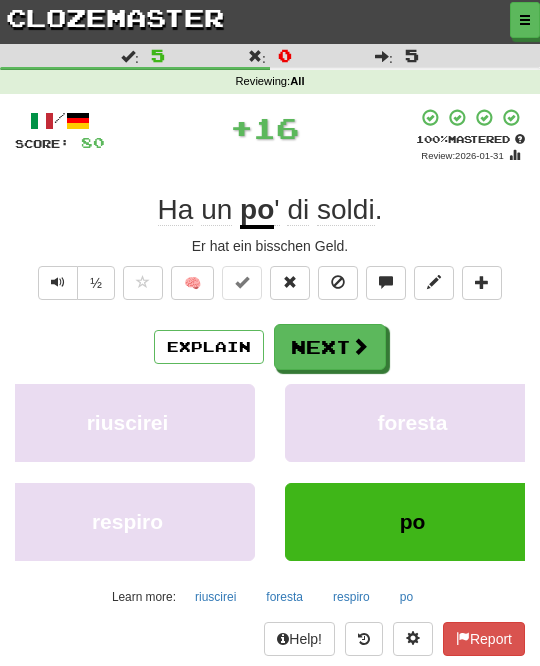 click on "Next" at bounding box center (330, 347) 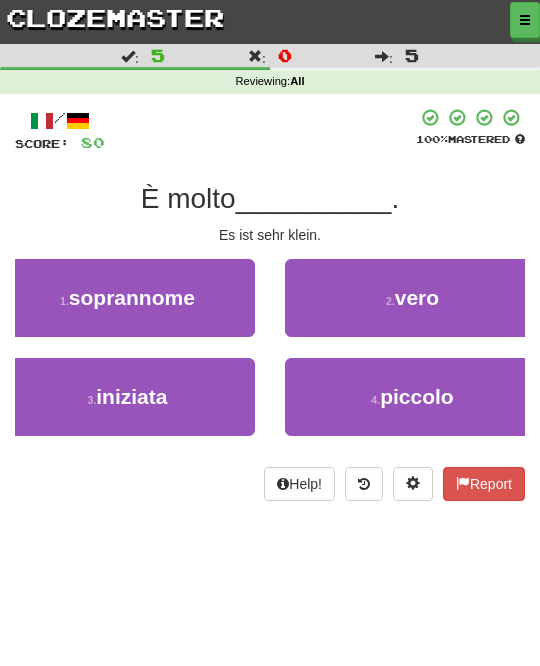 click on "4 .  piccolo" at bounding box center [412, 397] 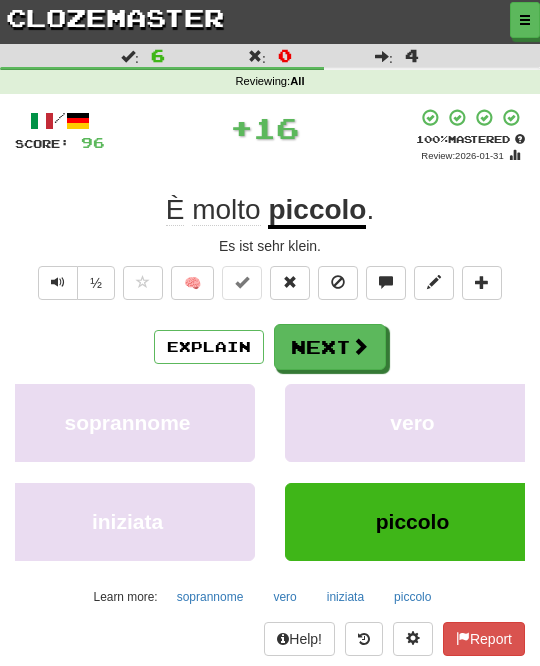 click at bounding box center (360, 346) 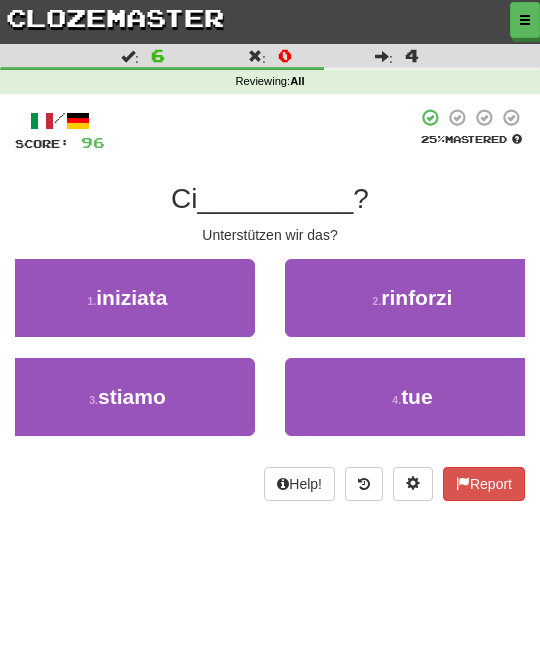 click on "3 .  stiamo" at bounding box center [127, 397] 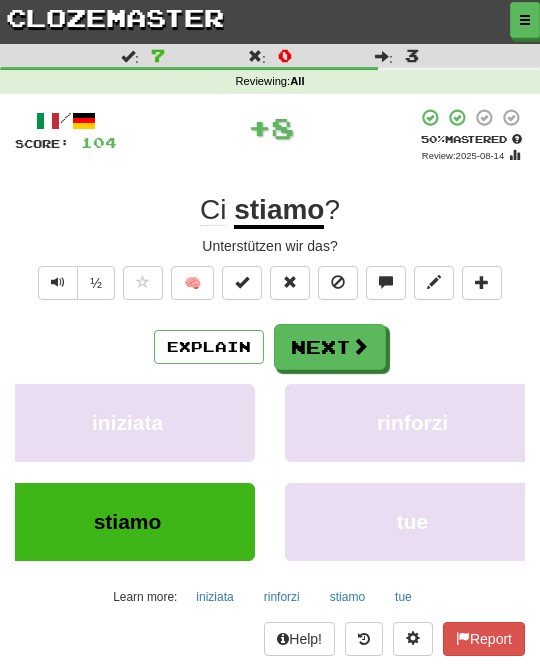 click on "Next" at bounding box center [330, 347] 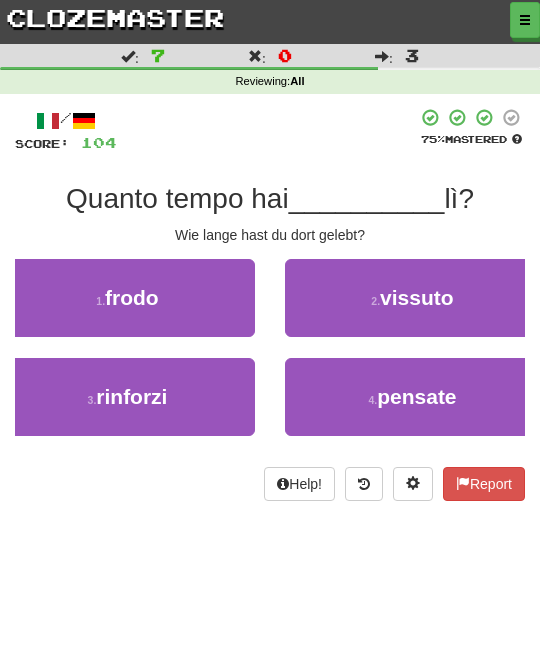 click on "2 .  vissuto" at bounding box center (412, 298) 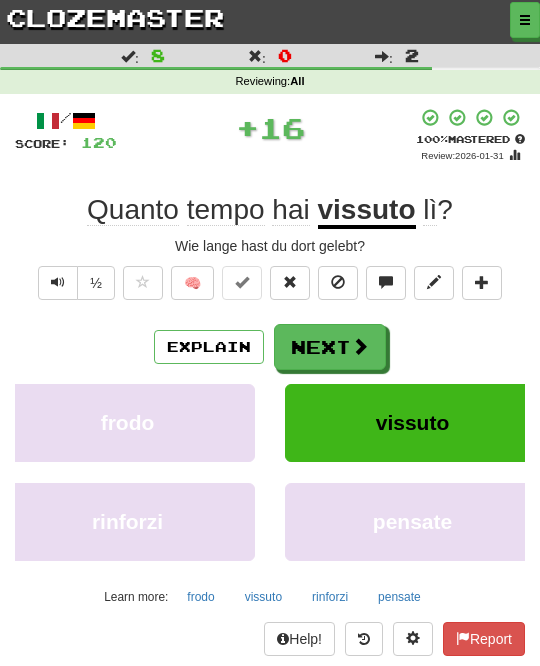 click on "Next" at bounding box center [330, 347] 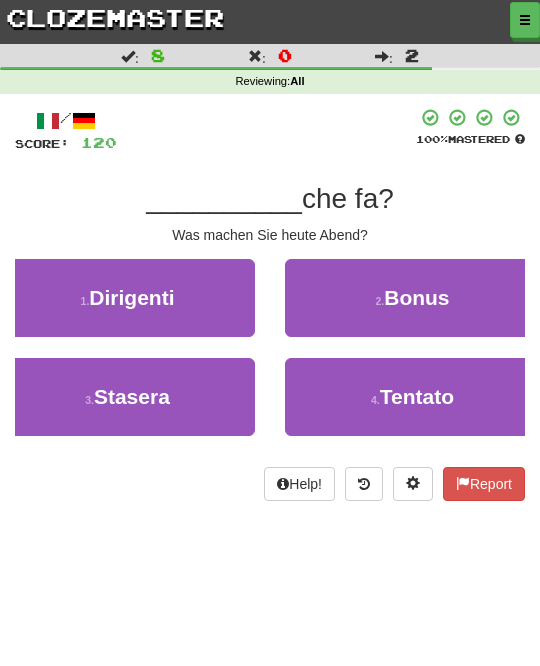 click on "3 .  Stasera" at bounding box center [127, 397] 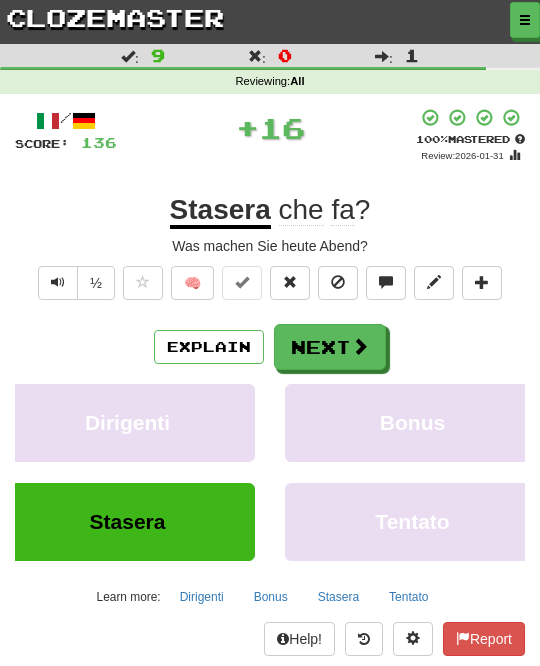click on "Next" at bounding box center [330, 347] 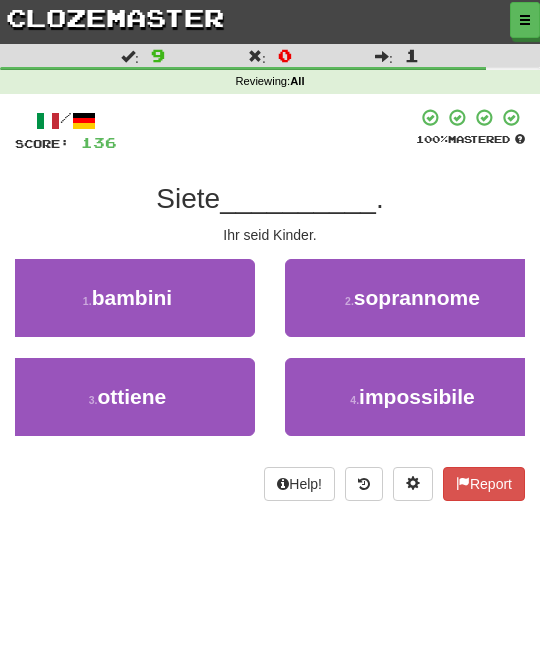 click on "1 .  bambini" at bounding box center (127, 298) 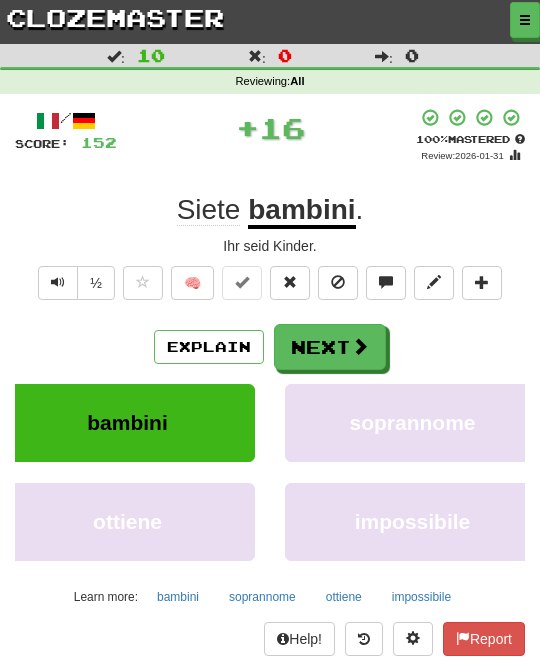 click on "Next" at bounding box center [330, 347] 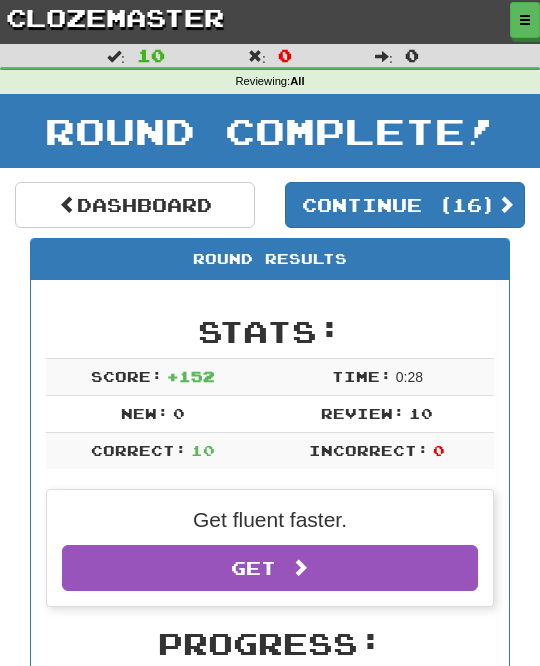 click on "Continue ( 16 )" at bounding box center [405, 205] 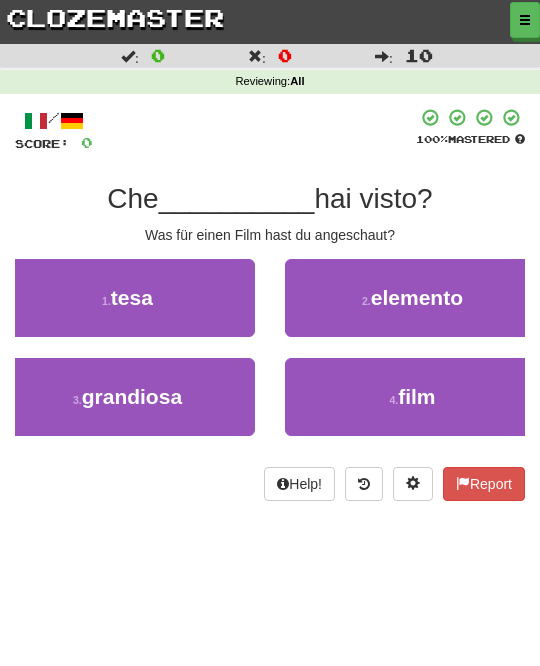 click on "4 .  film" at bounding box center (412, 397) 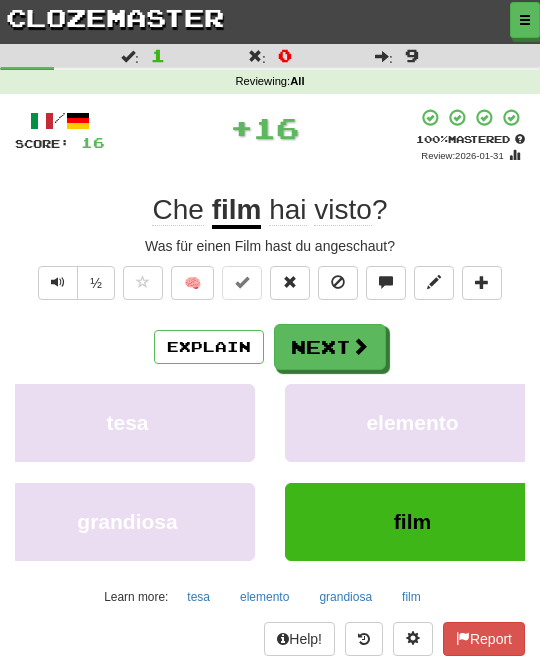 click on "Next" at bounding box center (330, 347) 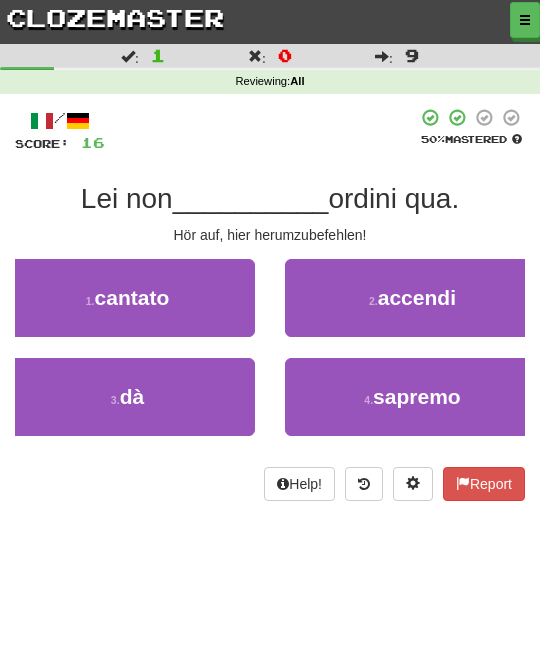 click on "3 .  dà" at bounding box center (127, 397) 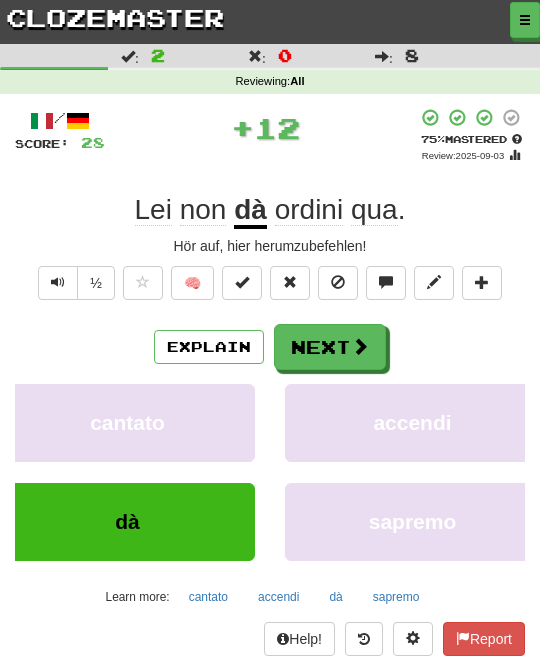 click on "Next" at bounding box center [330, 347] 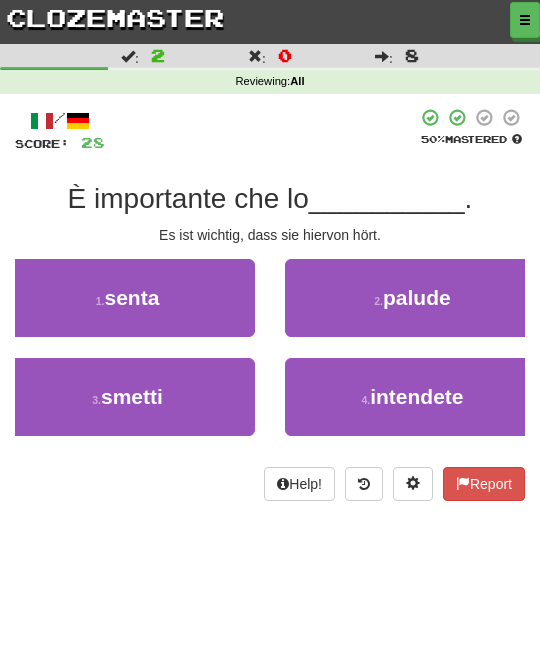 click on "1 .  senta" at bounding box center [127, 298] 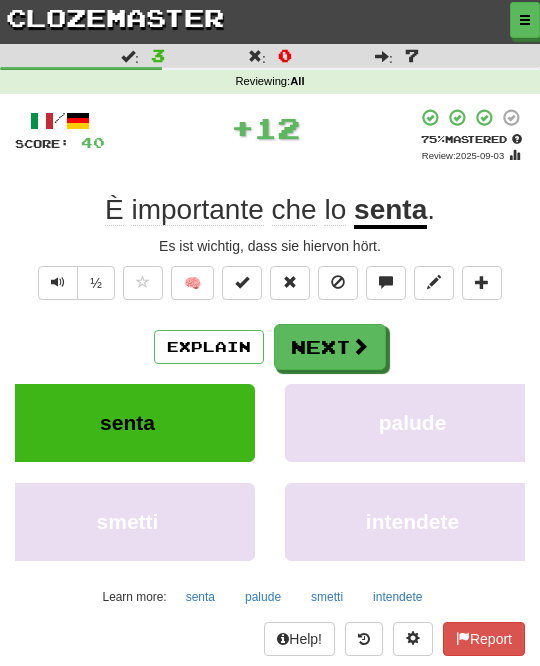 click at bounding box center (360, 346) 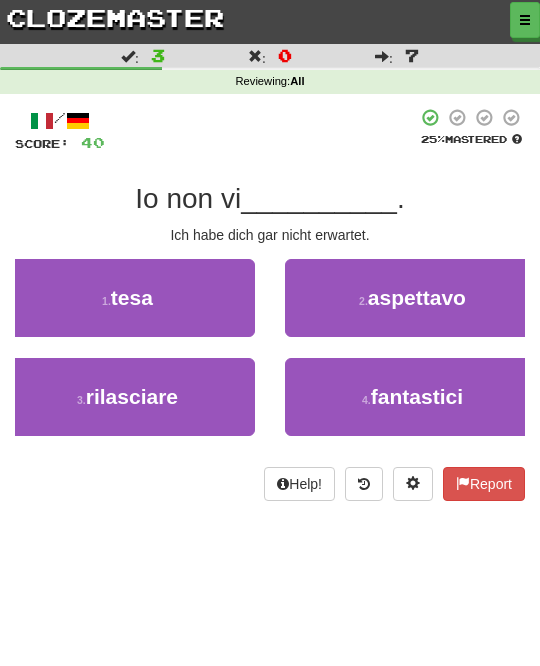 click on "2 .  aspettavo" at bounding box center [412, 298] 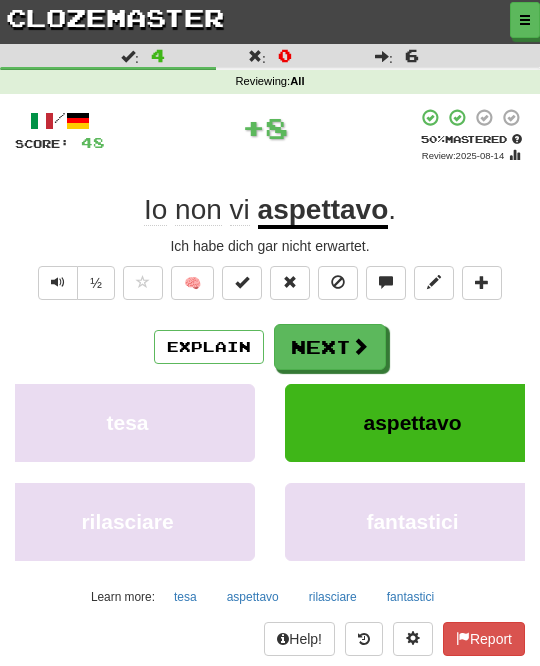 click on "Next" at bounding box center [330, 347] 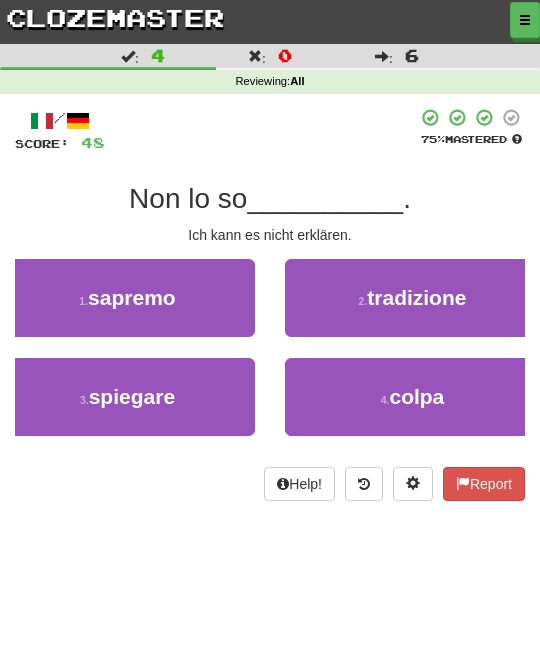 click on "3 .  spiegare" at bounding box center [127, 397] 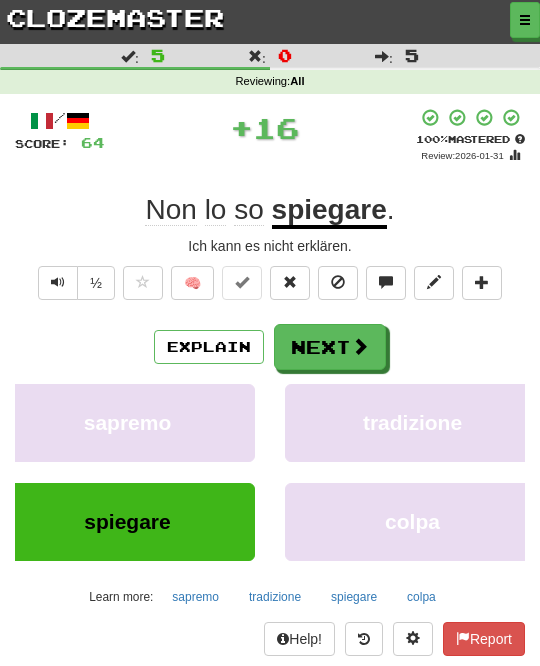 click at bounding box center (360, 346) 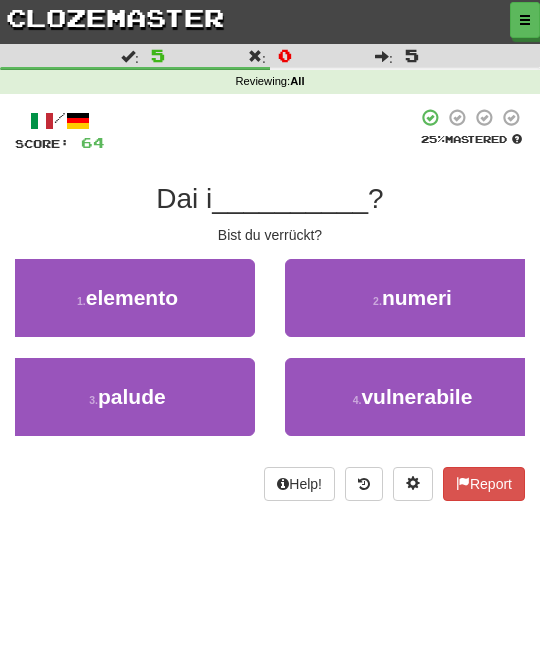 click on "vulnerabile" at bounding box center (416, 396) 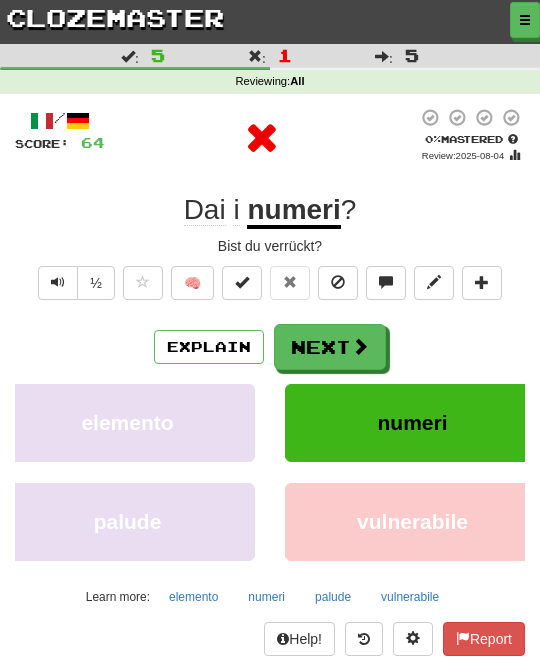 click on "Next" at bounding box center [330, 347] 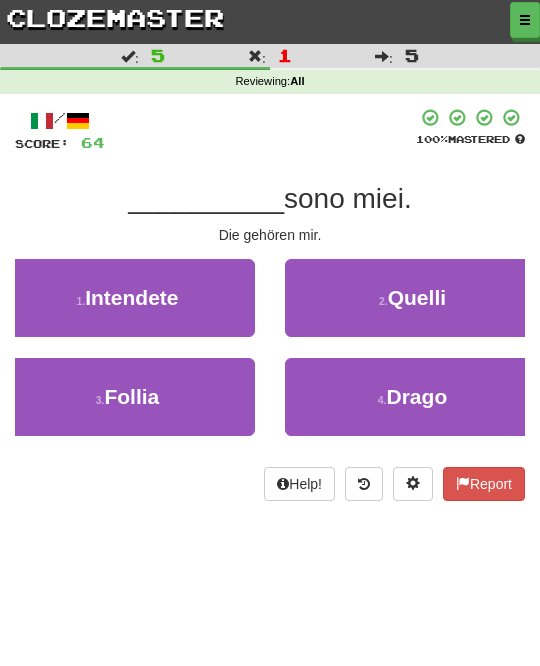click on "2 .  Quelli" at bounding box center (412, 298) 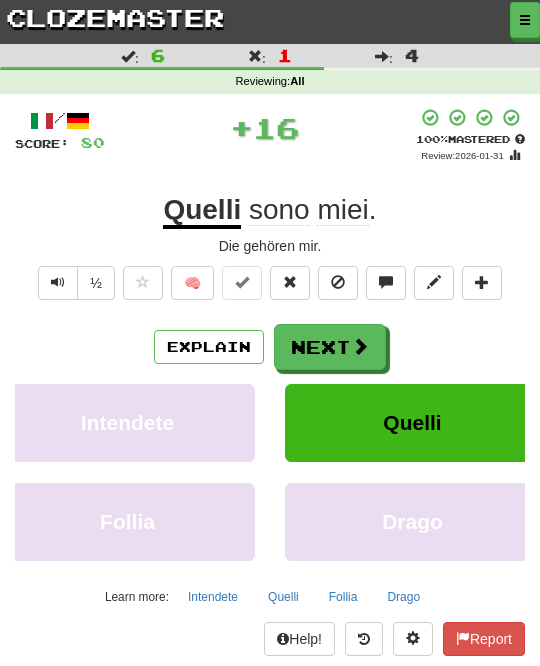 click at bounding box center (360, 346) 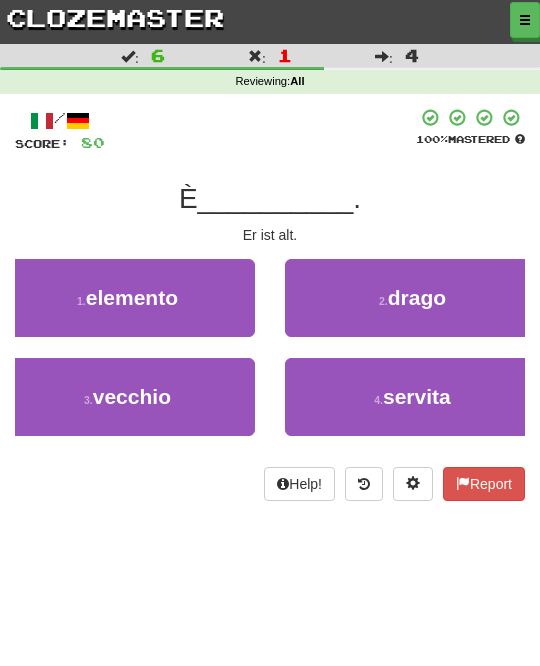 scroll, scrollTop: 1, scrollLeft: 0, axis: vertical 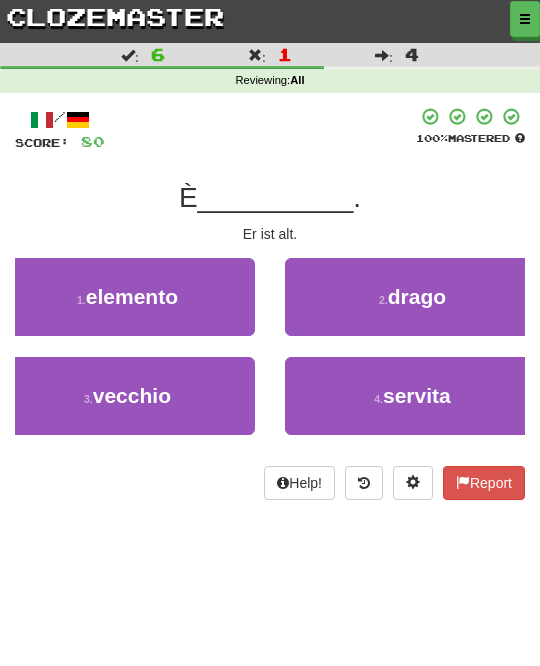 click on "3 .  vecchio" at bounding box center (127, 396) 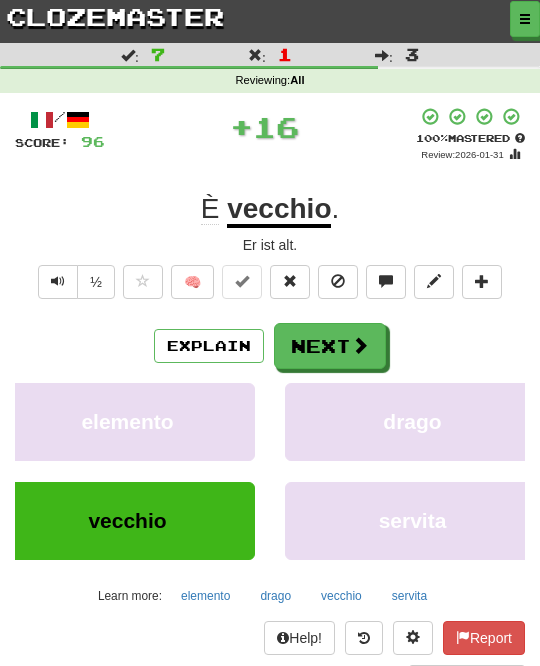 click on "Next" at bounding box center [330, 346] 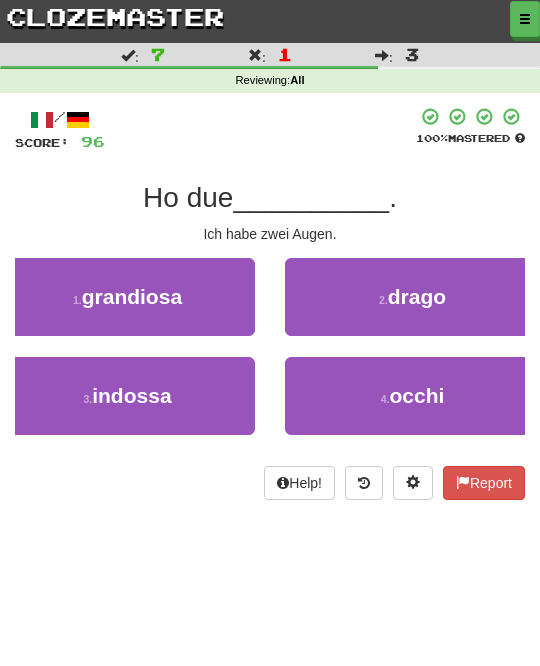 click on "4 .  occhi" at bounding box center (412, 396) 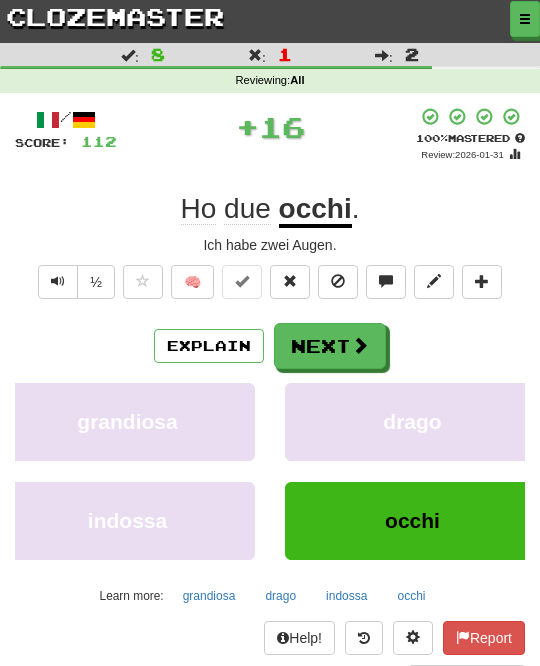 click on "Next" at bounding box center [330, 346] 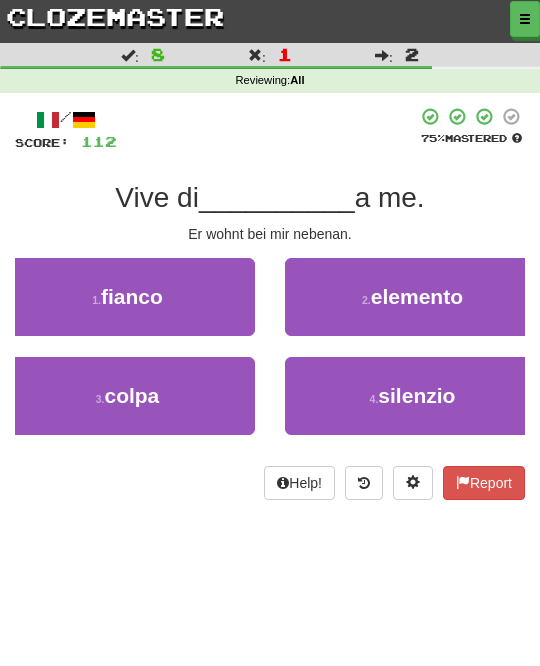 click on "1 .  fianco" at bounding box center (127, 297) 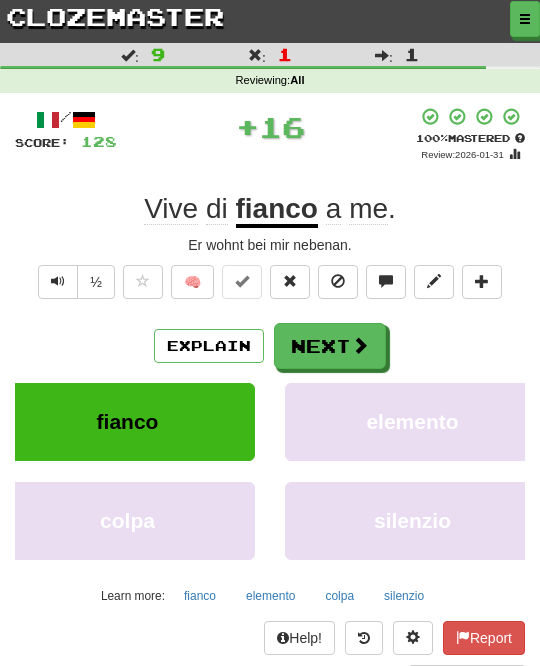 click on "Next" at bounding box center (330, 346) 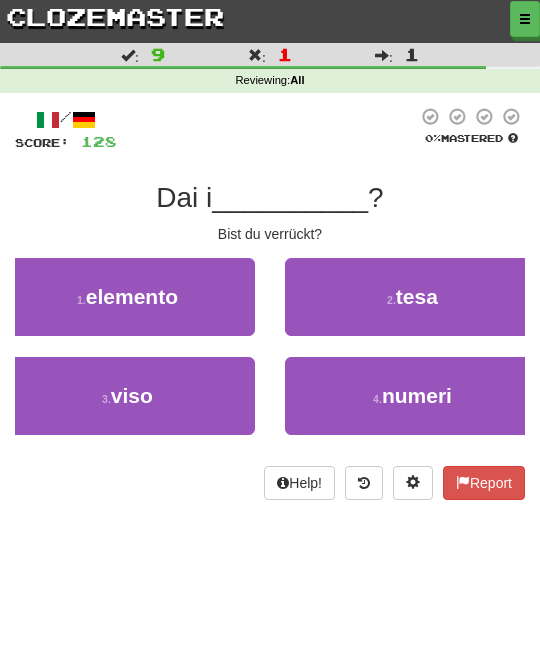 click on "4 .  numeri" at bounding box center (412, 396) 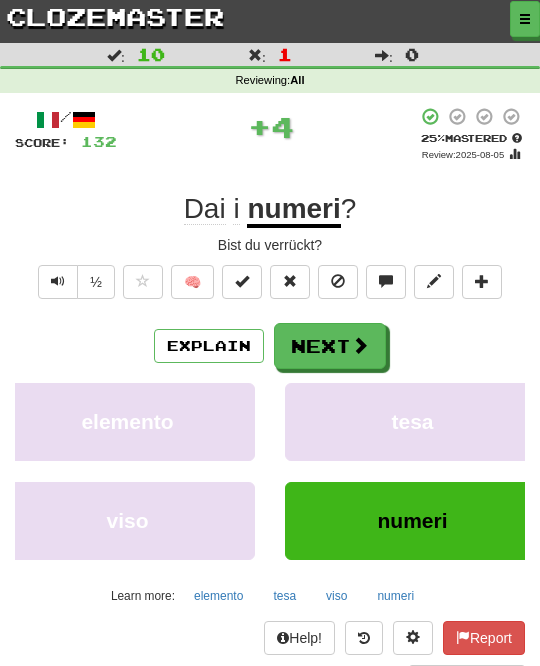 click on "Next" at bounding box center (330, 346) 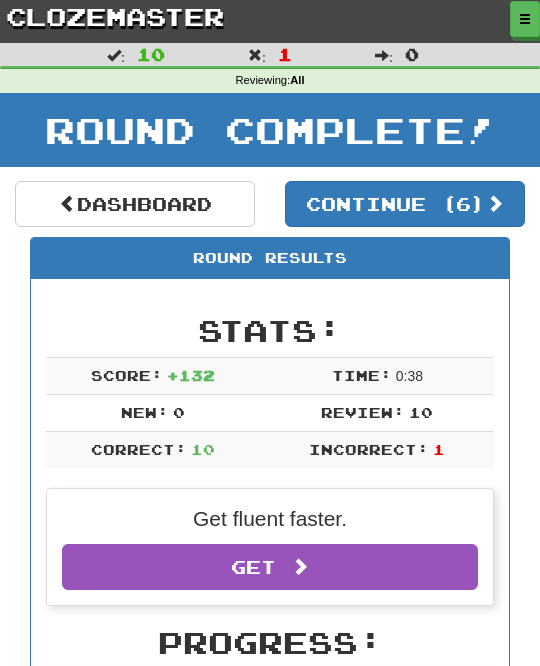 click at bounding box center [495, 203] 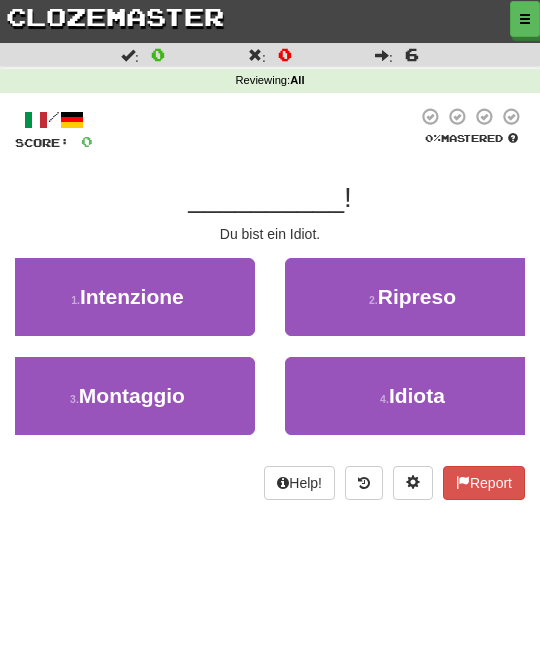 click on "Idiota" at bounding box center (417, 395) 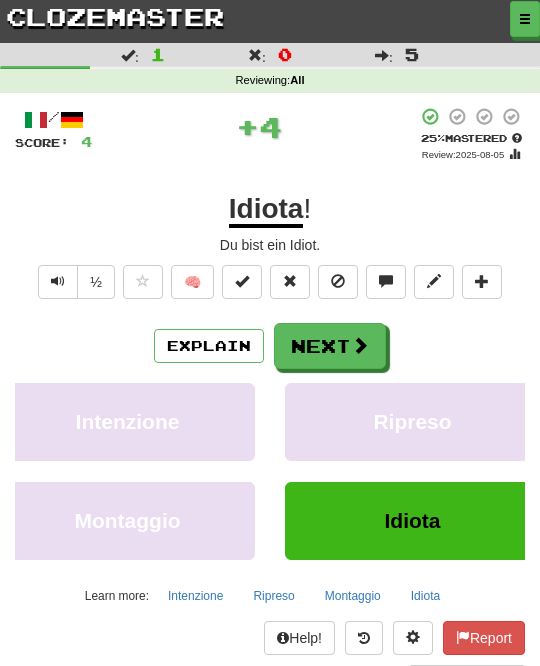 click on "Explain Next" at bounding box center [270, 346] 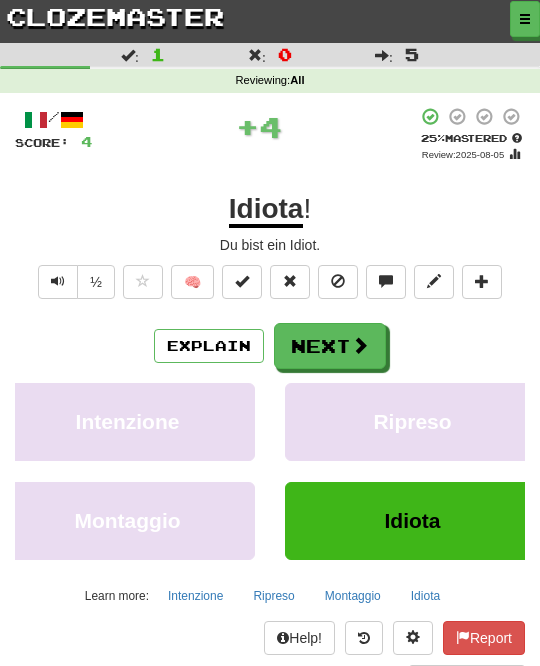 click on "Next" at bounding box center (330, 346) 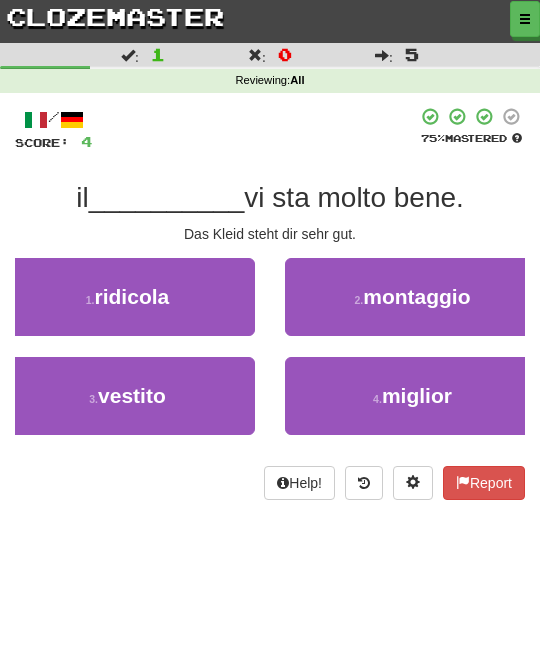 click on "3 .  vestito" at bounding box center (127, 396) 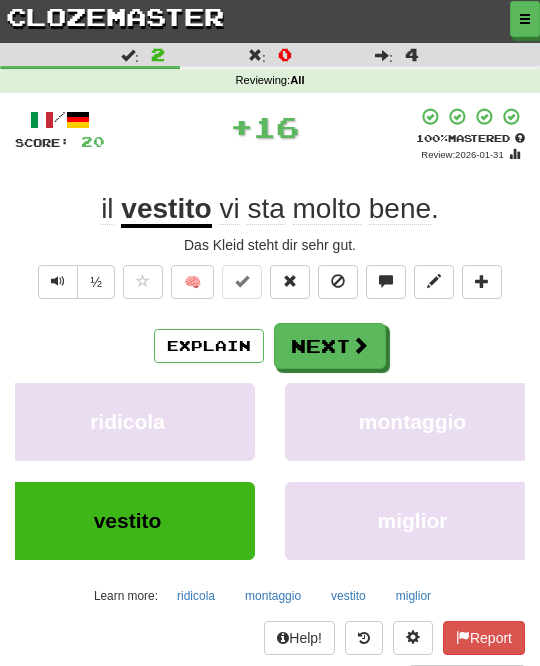 click at bounding box center [360, 345] 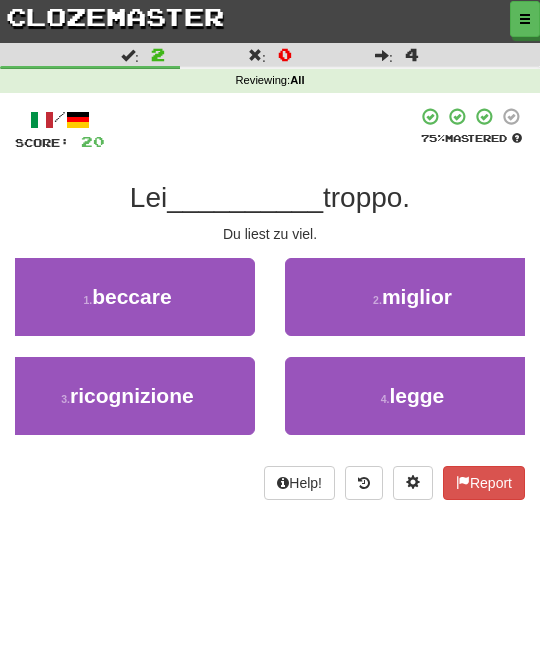 click on "4 .  legge" at bounding box center (412, 396) 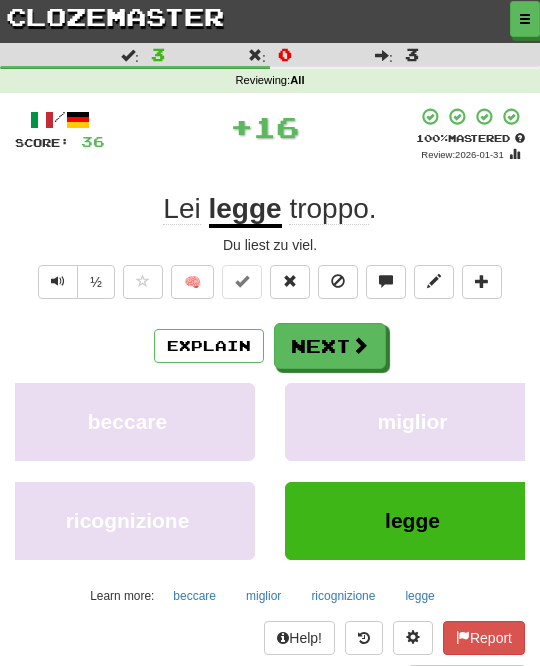 click at bounding box center [360, 345] 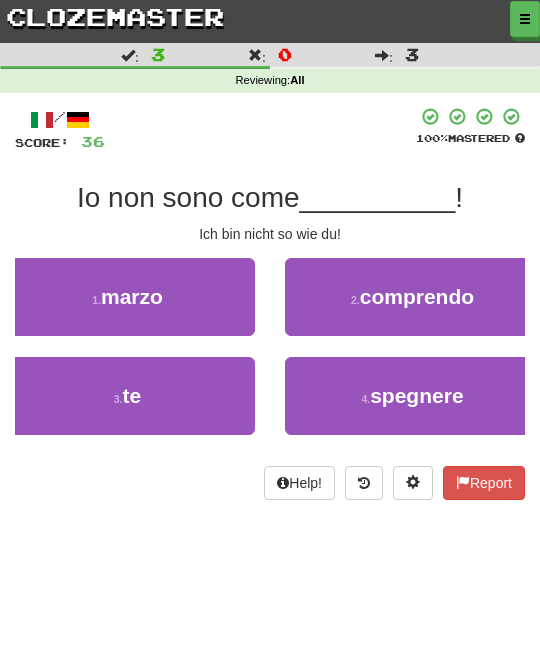 click on "3 .  te" at bounding box center (127, 396) 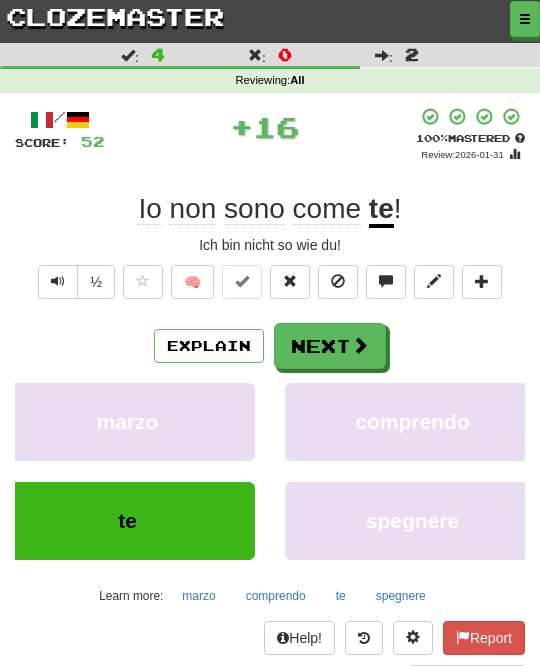 click on "Next" at bounding box center [330, 346] 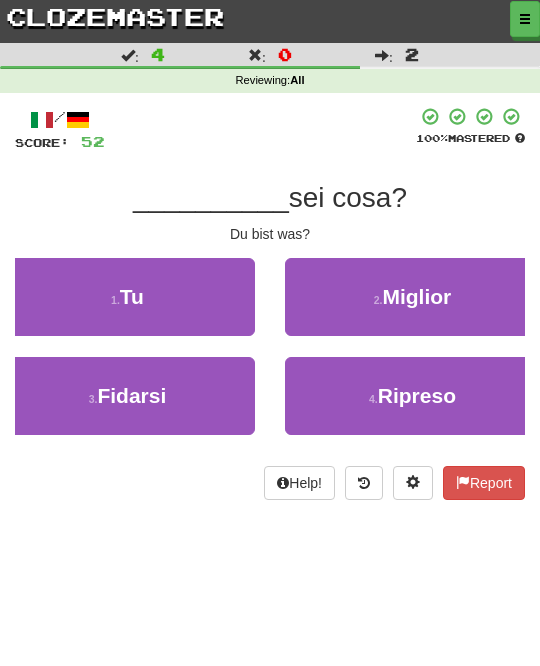 click on "1 .  Tu" at bounding box center (127, 297) 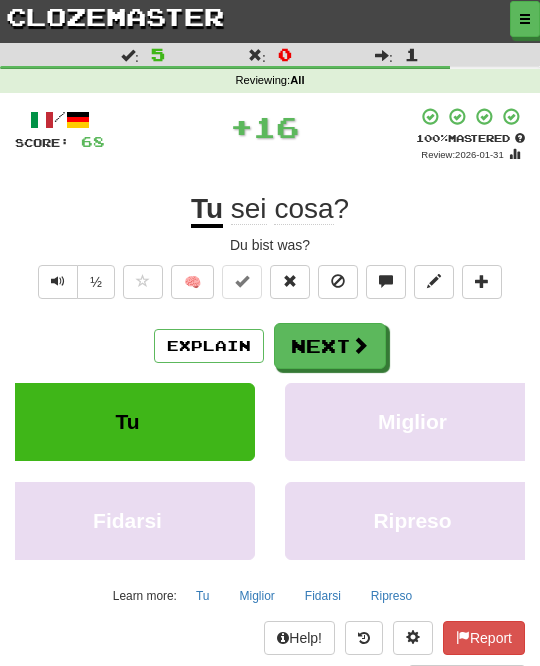 click at bounding box center [360, 345] 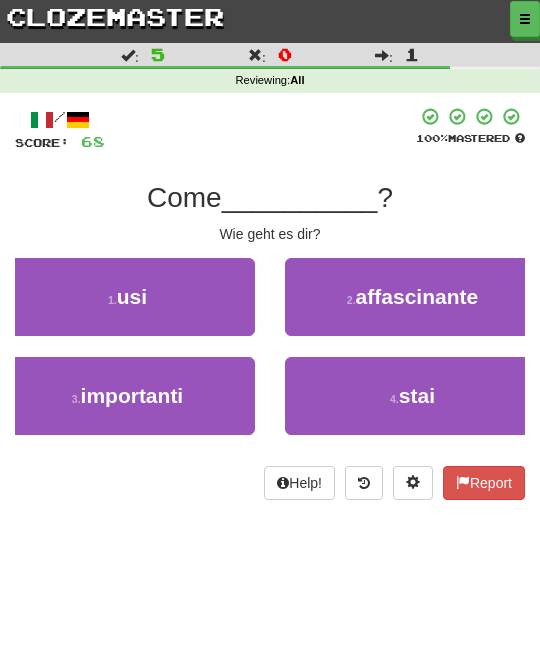 click on "stai" at bounding box center [417, 395] 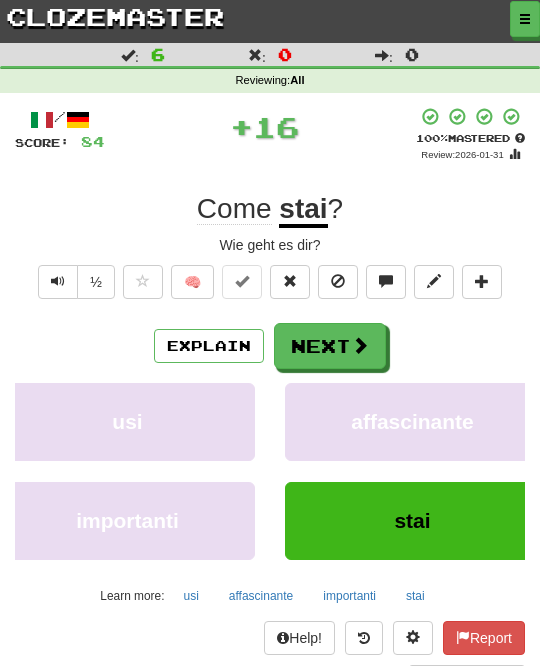 click at bounding box center (360, 345) 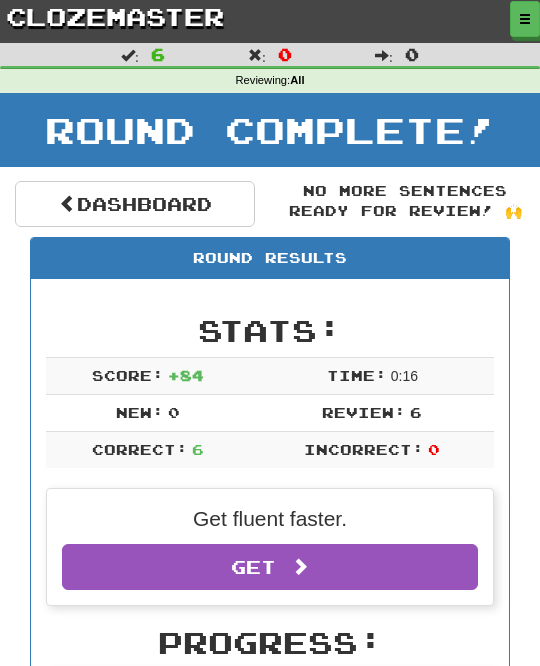 click on "Dashboard" at bounding box center [135, 204] 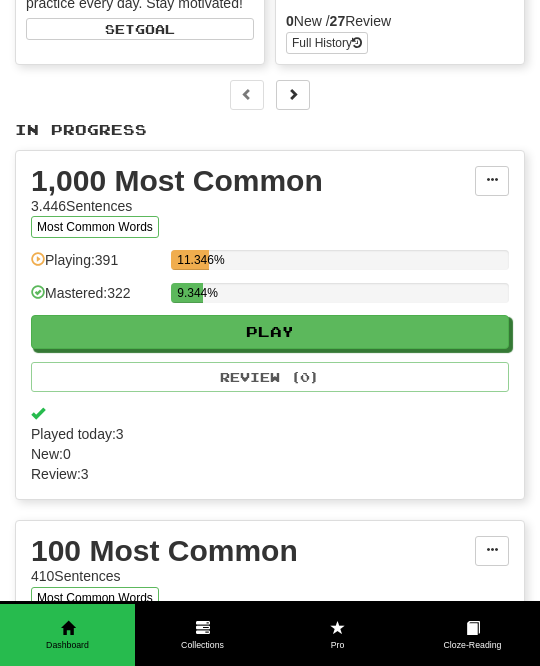 scroll, scrollTop: 385, scrollLeft: 0, axis: vertical 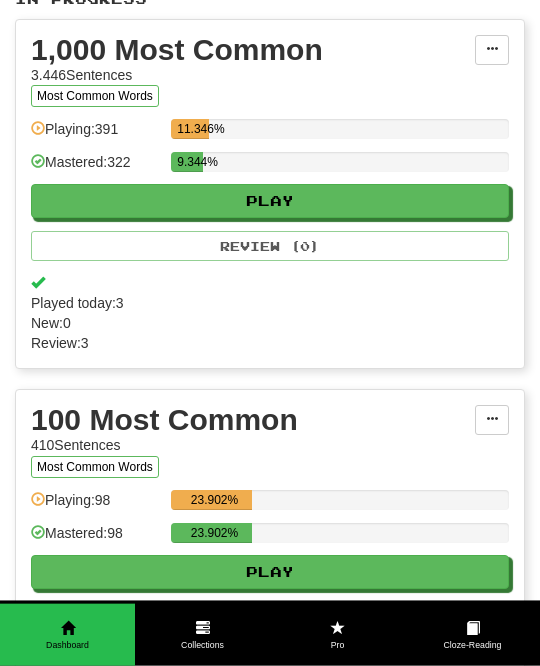 click on "Played today:  3" at bounding box center (270, 303) 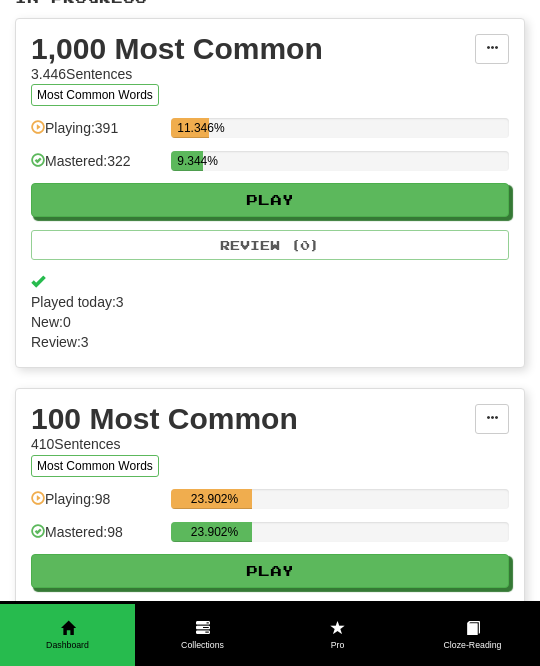 select on "**" 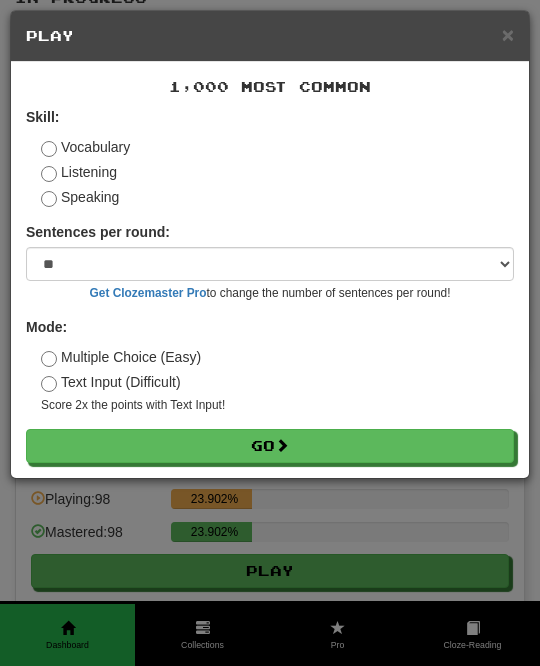 click on "Go" at bounding box center (270, 446) 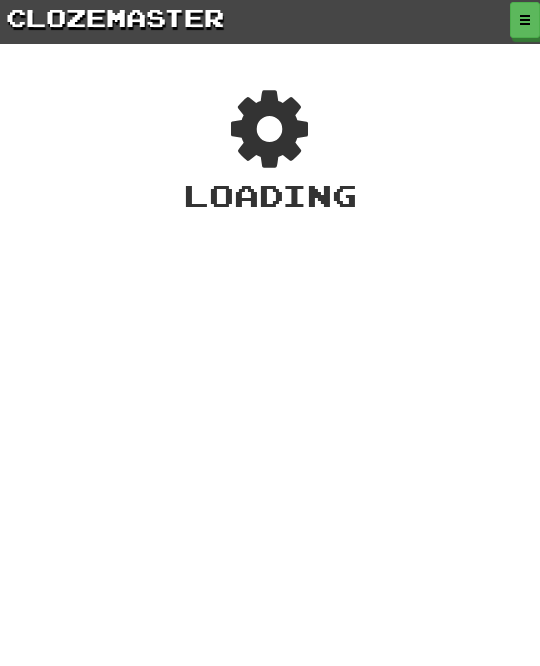 scroll, scrollTop: 0, scrollLeft: 0, axis: both 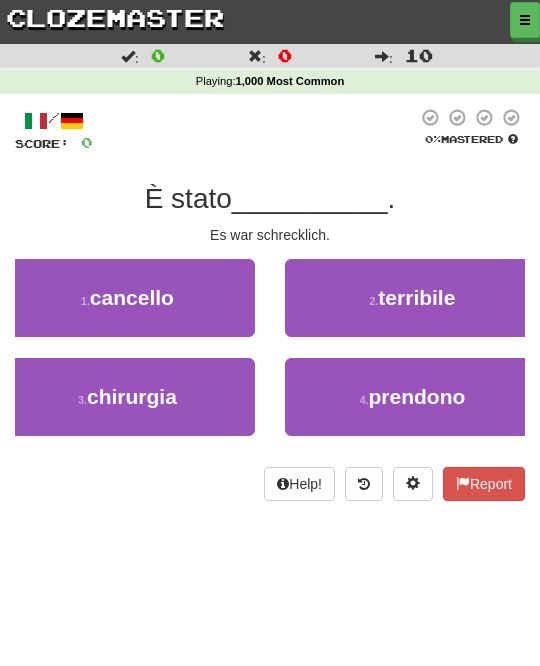 click on "2 .  terribile" at bounding box center [412, 298] 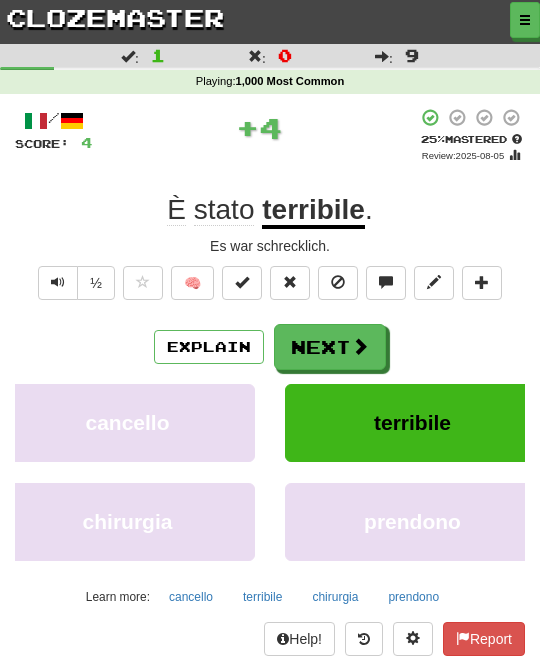 click on "Next" at bounding box center (330, 347) 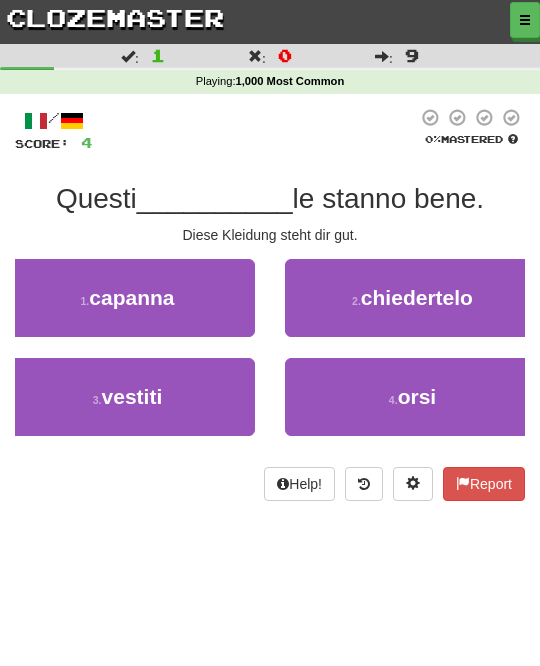 click on "3 .  vestiti" at bounding box center [127, 397] 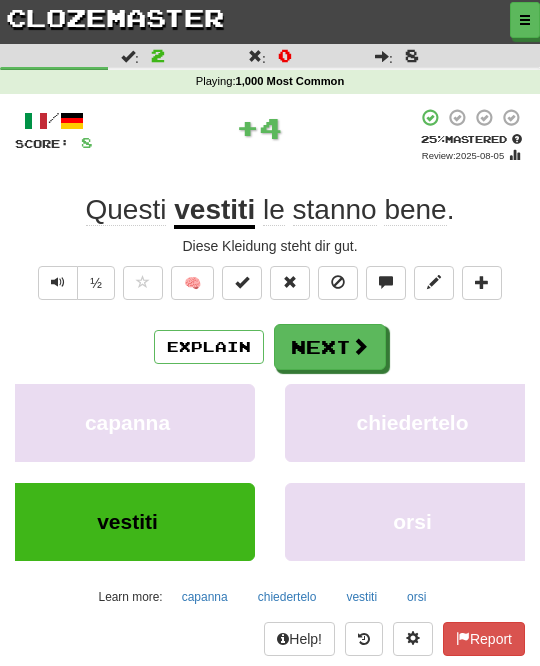 click at bounding box center [360, 346] 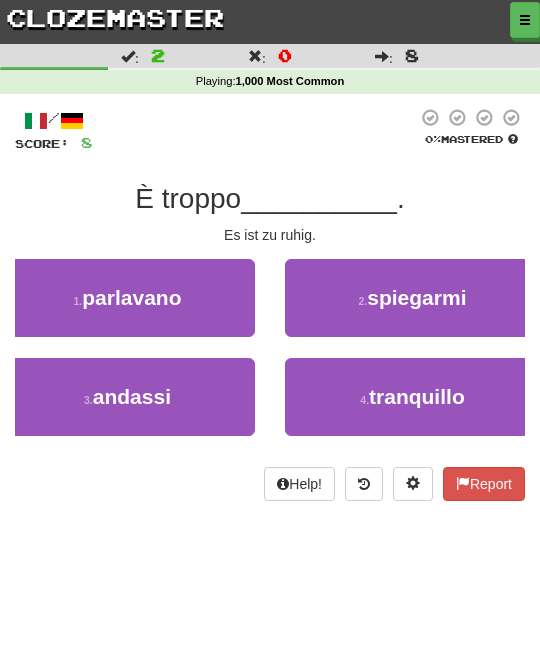 click on "tranquillo" at bounding box center (417, 396) 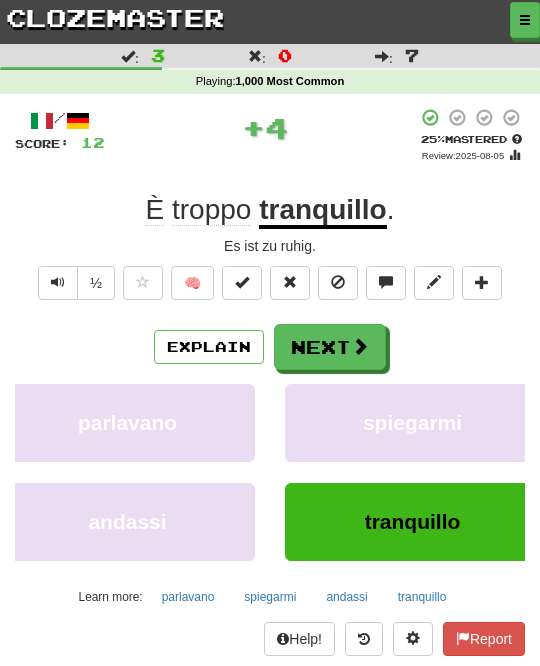 click on "Next" at bounding box center (330, 347) 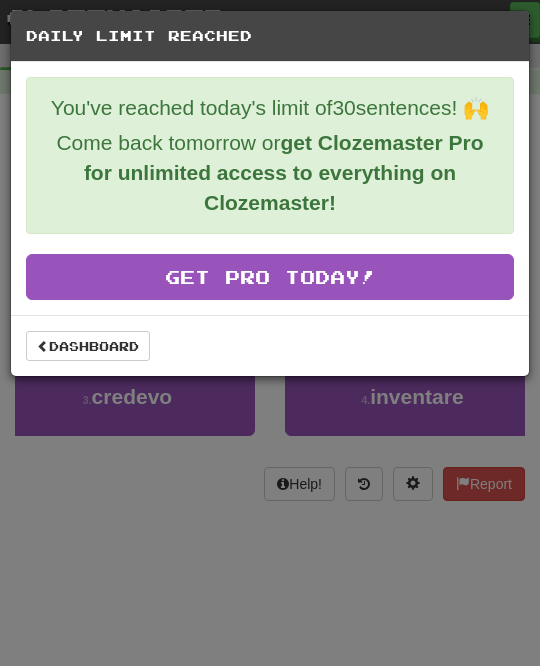 click on "Dashboard" at bounding box center (88, 346) 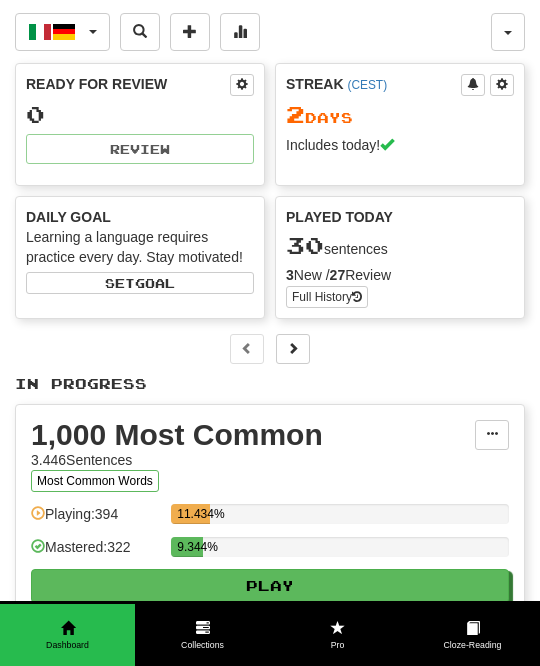 scroll, scrollTop: 0, scrollLeft: 0, axis: both 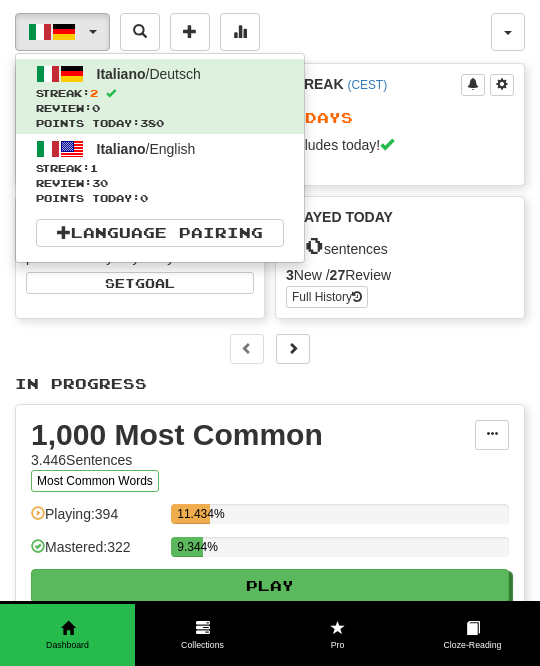 click on "Review:  30" at bounding box center [160, 183] 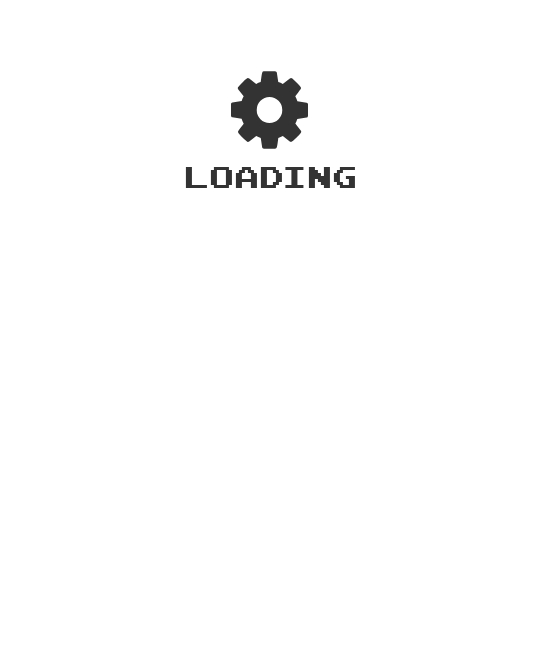 scroll, scrollTop: 0, scrollLeft: 0, axis: both 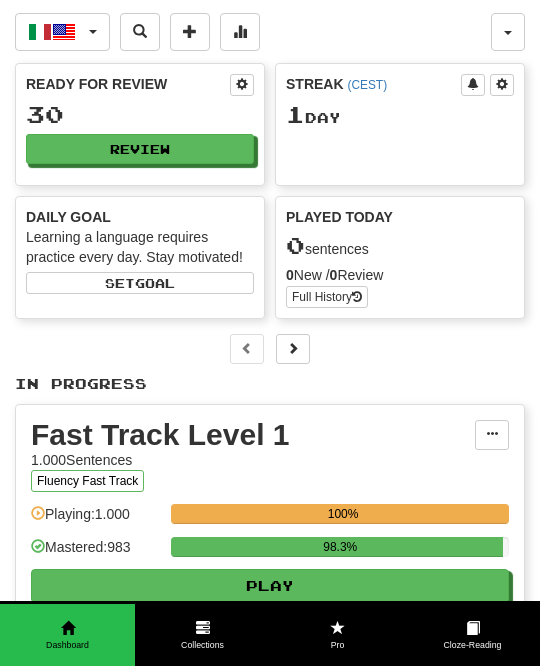 click on "Review" at bounding box center [140, 149] 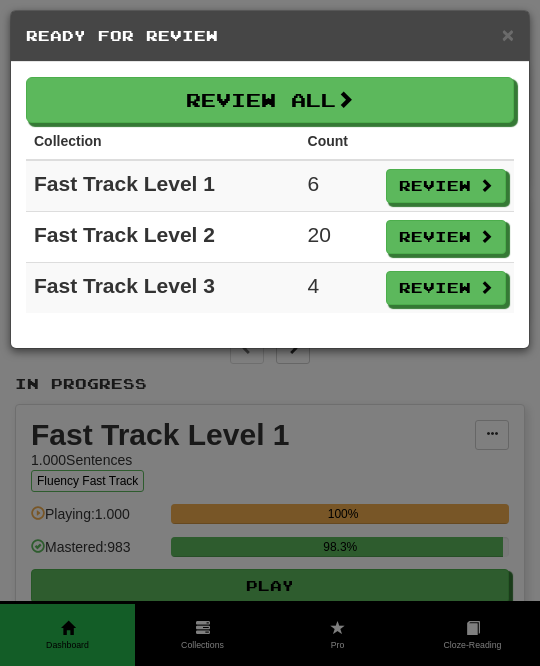 click on "Review All" at bounding box center [270, 100] 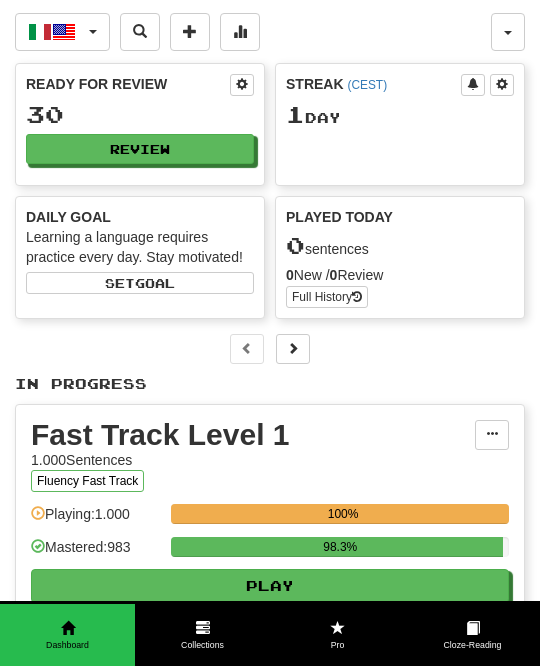 select on "**" 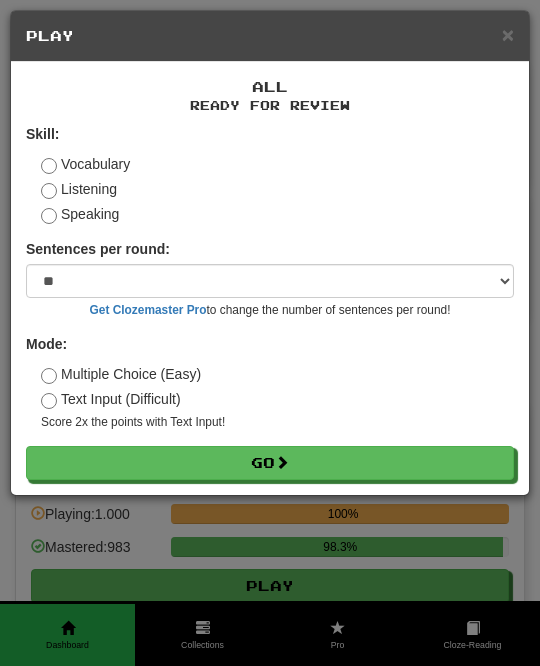 click on "Go" at bounding box center (270, 463) 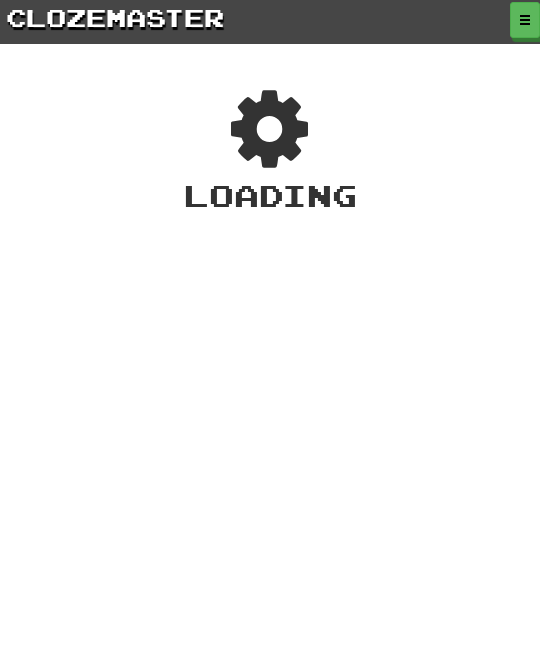 scroll, scrollTop: 0, scrollLeft: 0, axis: both 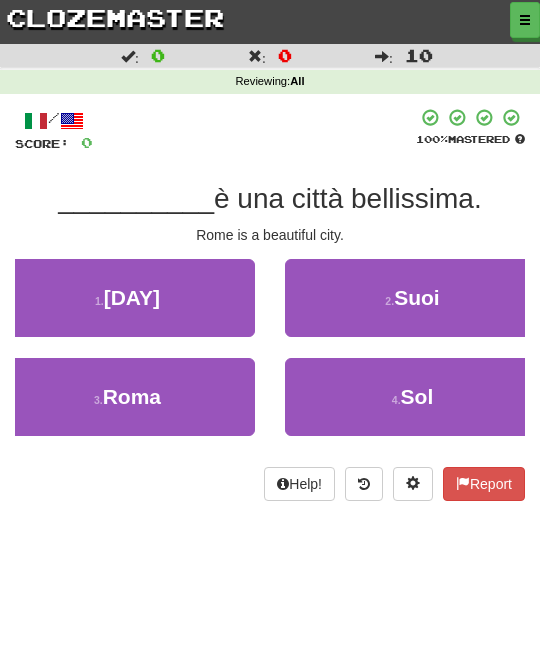 click on "[CITY]" at bounding box center (127, 397) 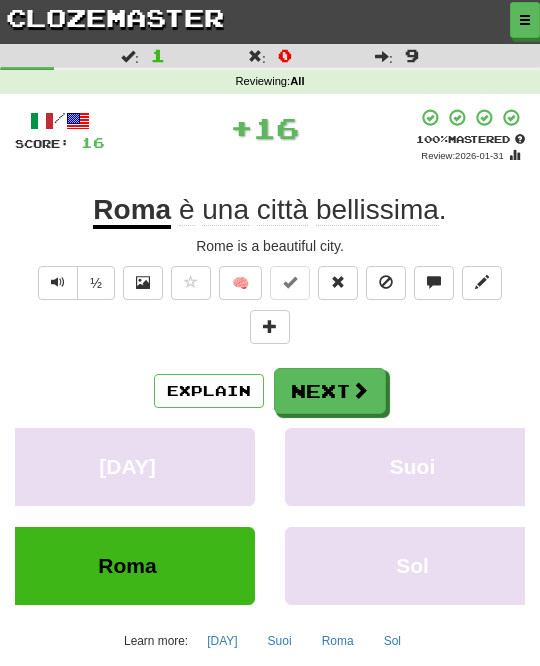 click on "Next" at bounding box center [330, 391] 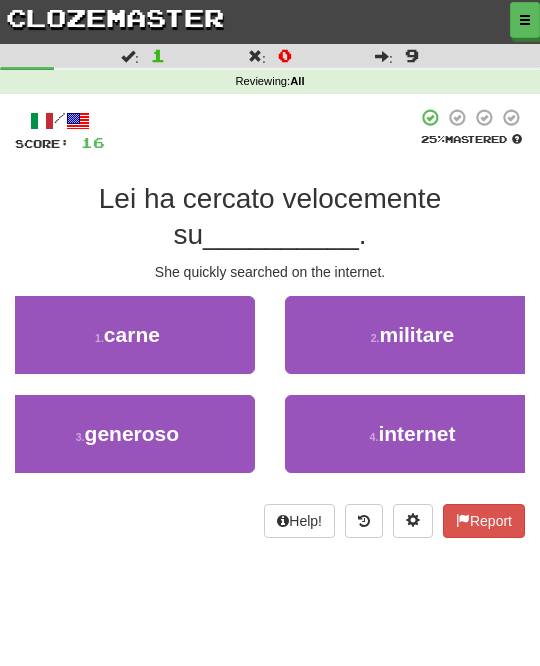 click on "internet" at bounding box center [416, 433] 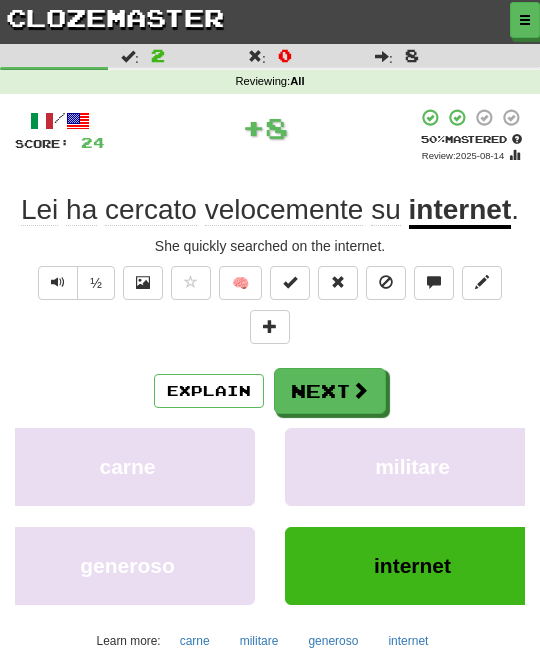click at bounding box center [360, 390] 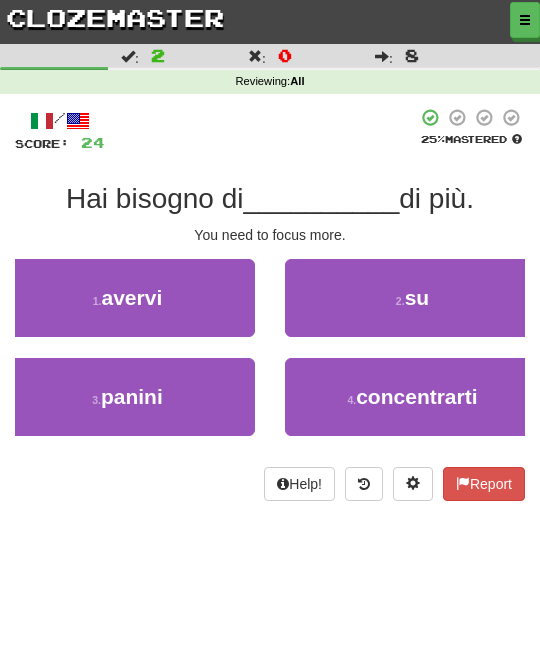 click on "concentrarti" at bounding box center [416, 396] 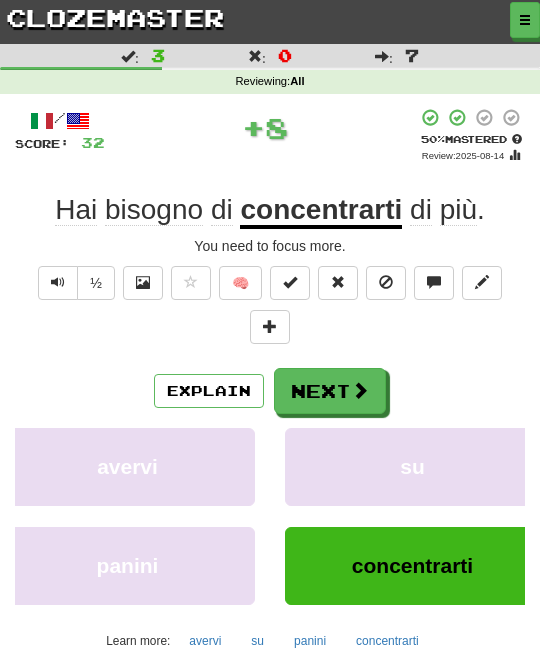 click on "Next" at bounding box center (330, 391) 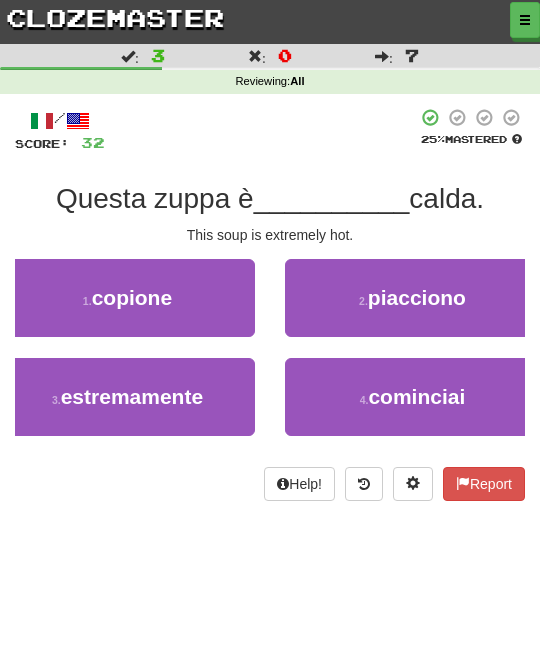 click on "3 .  estremamente" at bounding box center (127, 397) 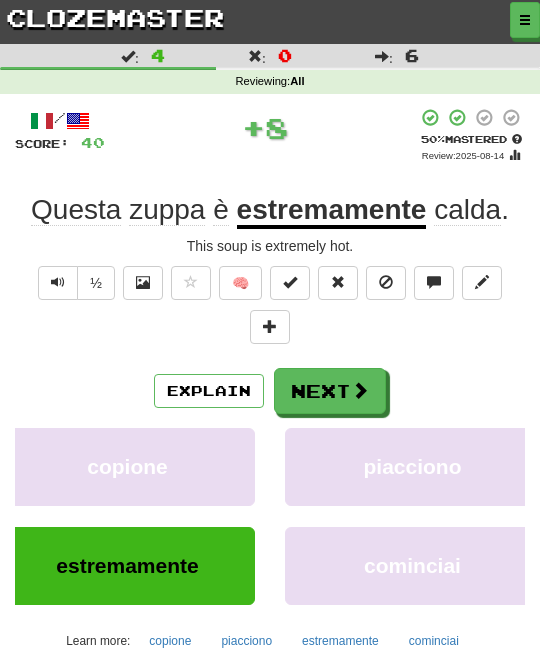 click on "Next" at bounding box center [330, 391] 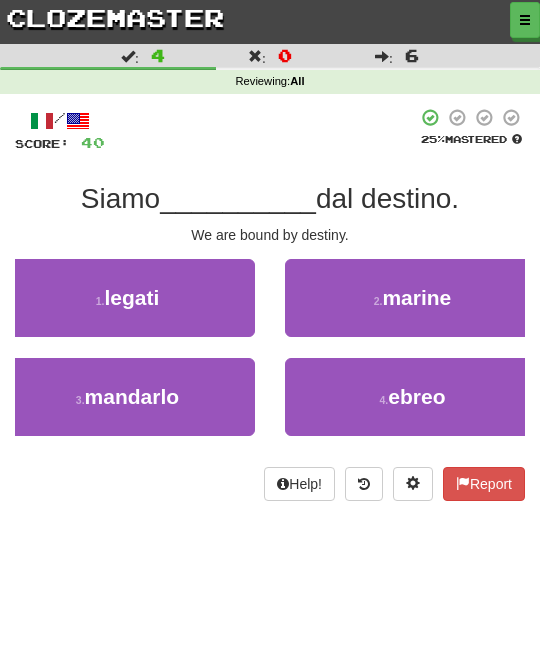 click on "1 .  legati" at bounding box center (127, 298) 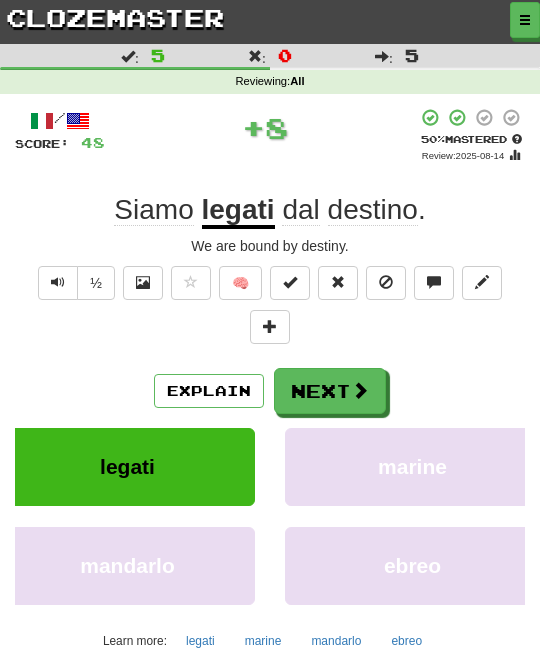 click on "Next" at bounding box center [330, 391] 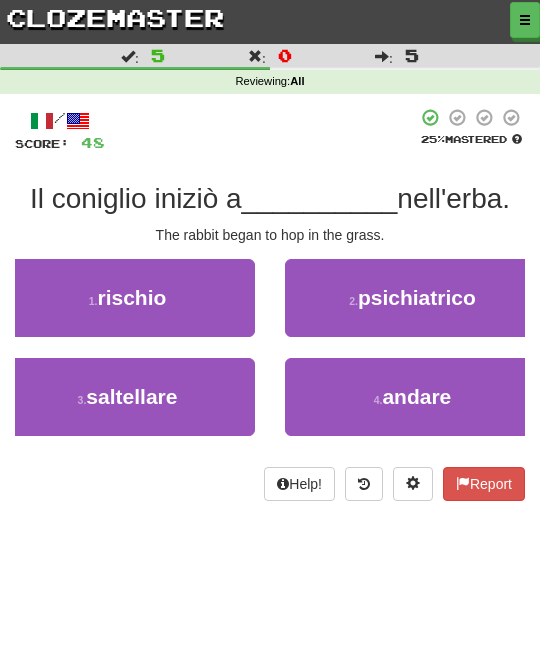 click on "3 .  saltellare" at bounding box center (127, 397) 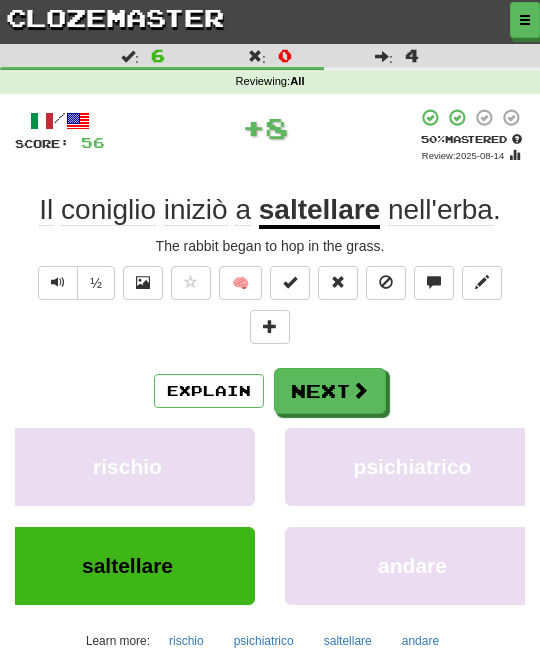 click at bounding box center (360, 390) 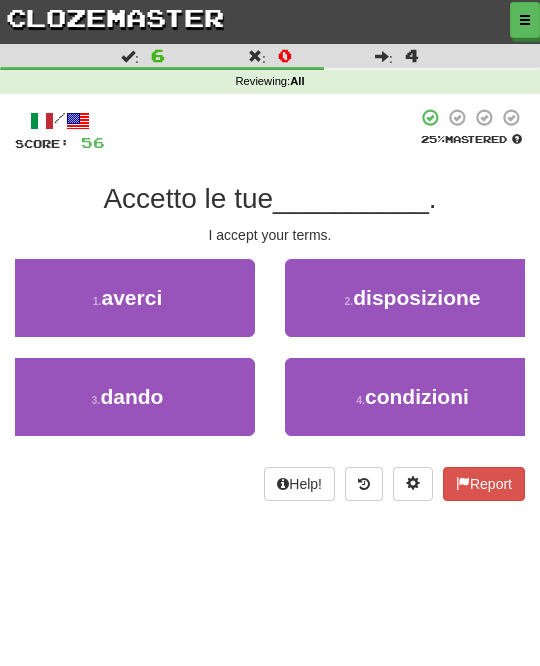 click on "condizioni" at bounding box center [417, 396] 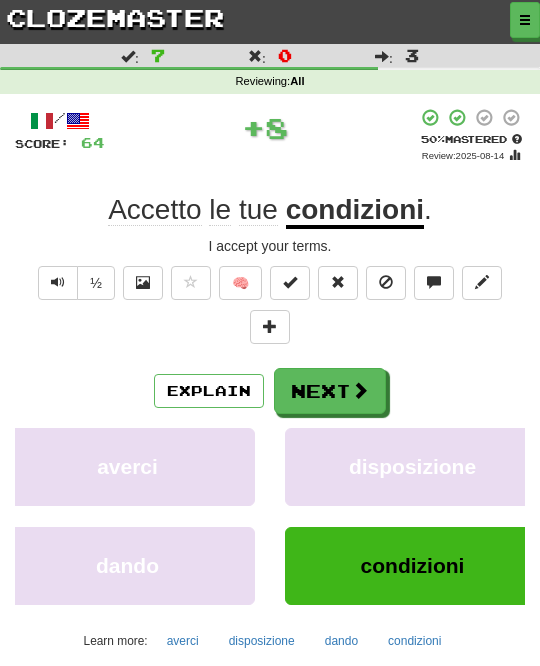 click on "Next" at bounding box center (330, 391) 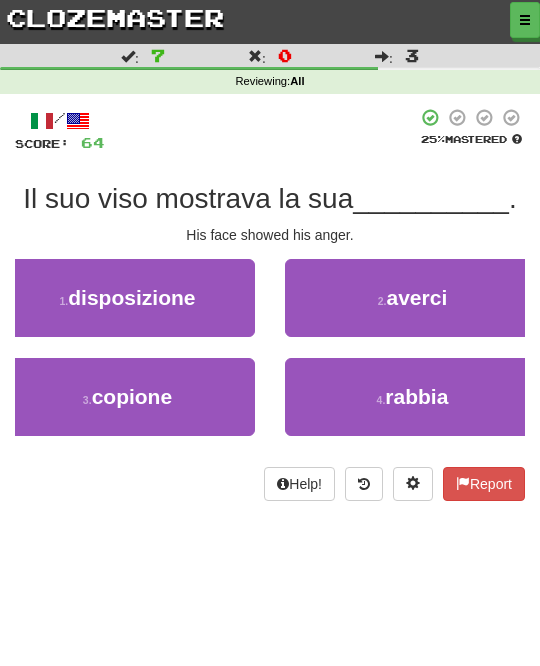 click on "rabbia" at bounding box center (416, 396) 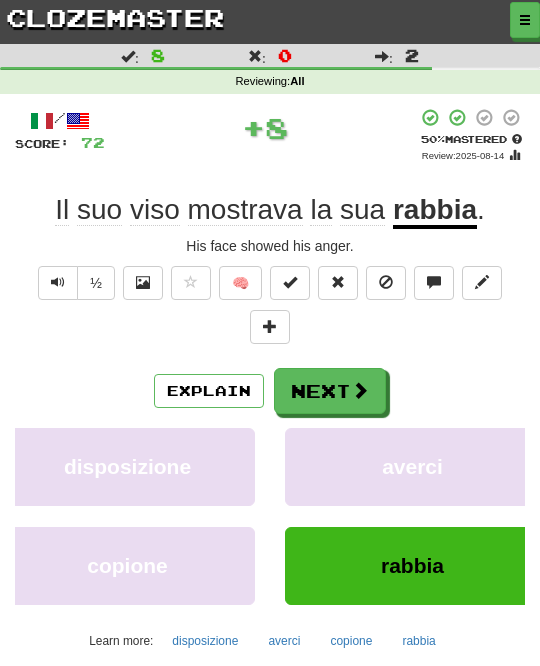click on "Next" at bounding box center (330, 391) 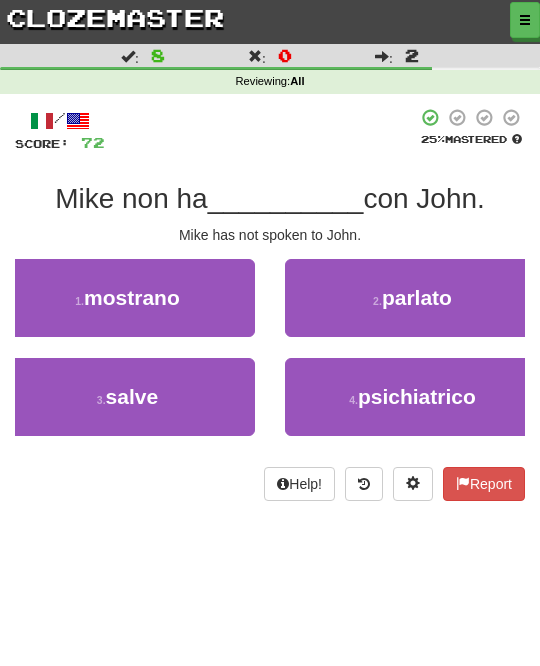 click on "2 .  parlato" at bounding box center [412, 298] 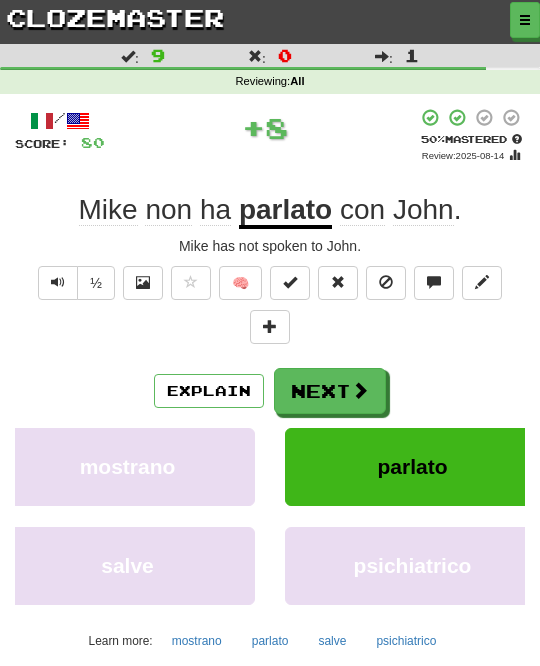 click at bounding box center [360, 390] 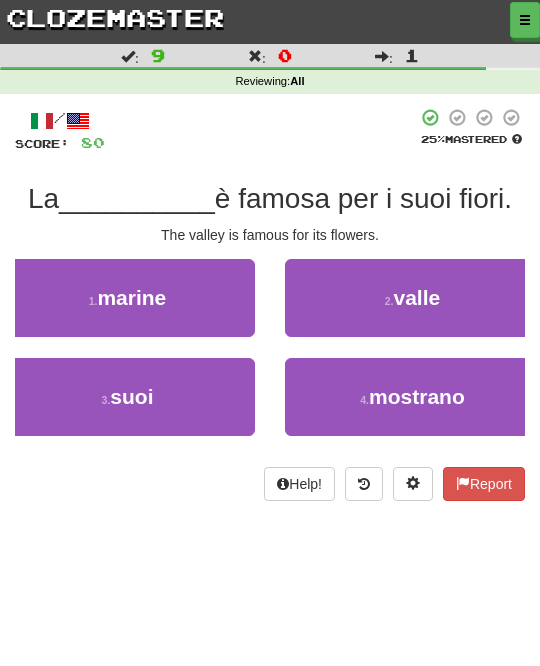 click on "2 .  valle" at bounding box center [412, 298] 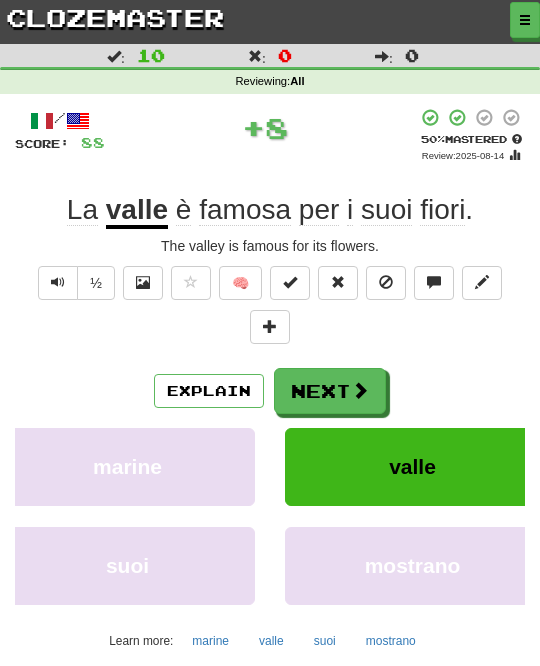 click at bounding box center [360, 390] 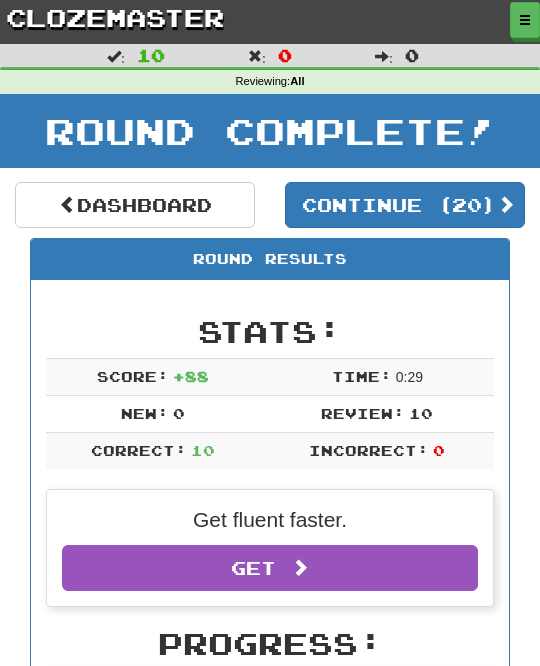 click on "Continue ( 20 )" at bounding box center [405, 205] 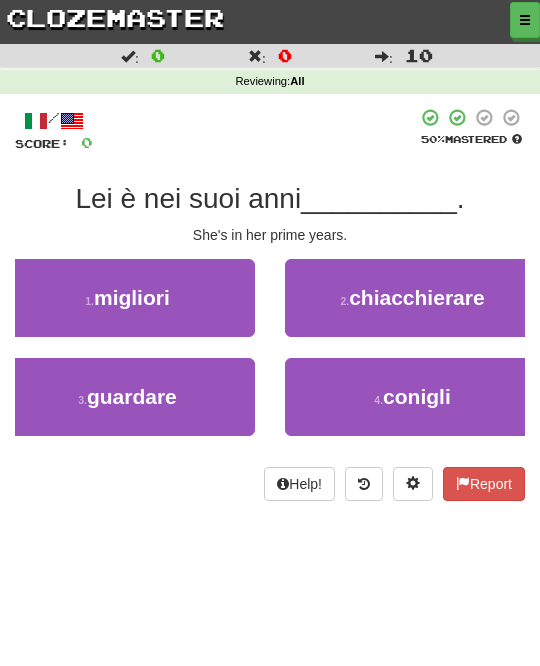 click on "1 .  migliori" at bounding box center [127, 298] 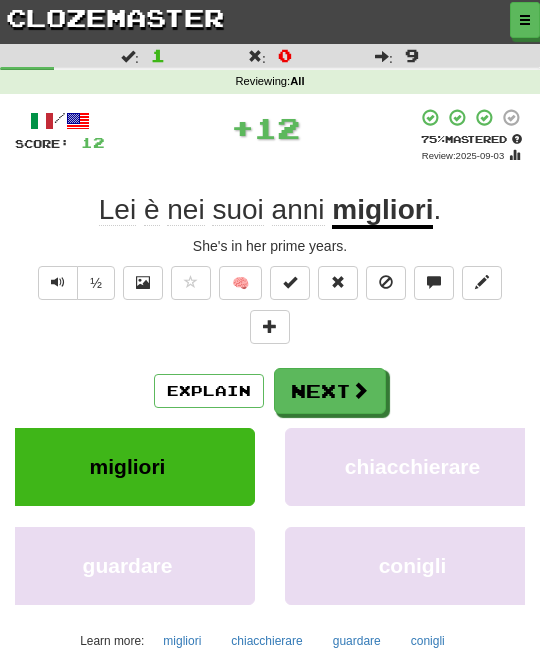 click at bounding box center (360, 390) 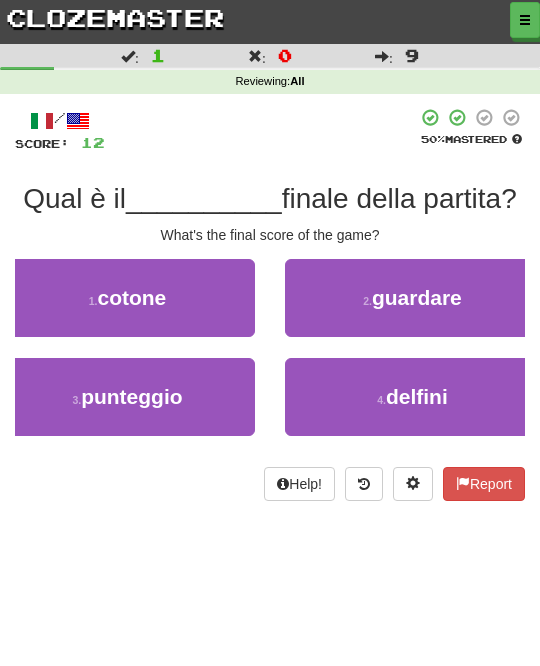 click on "3 .  punteggio" at bounding box center (127, 397) 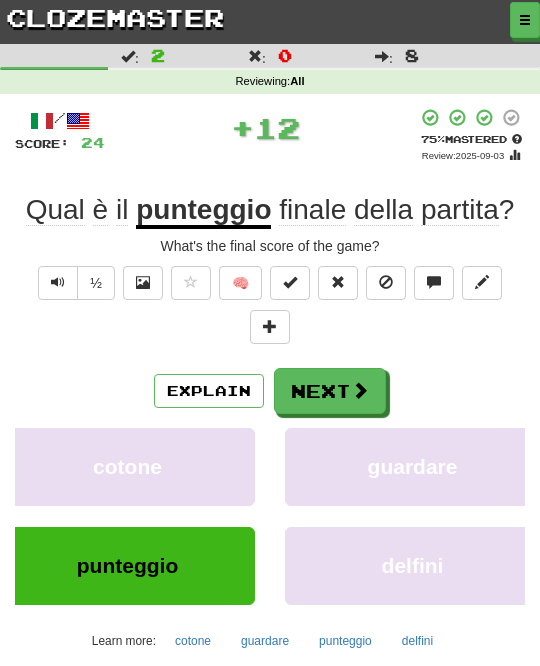 click at bounding box center (360, 390) 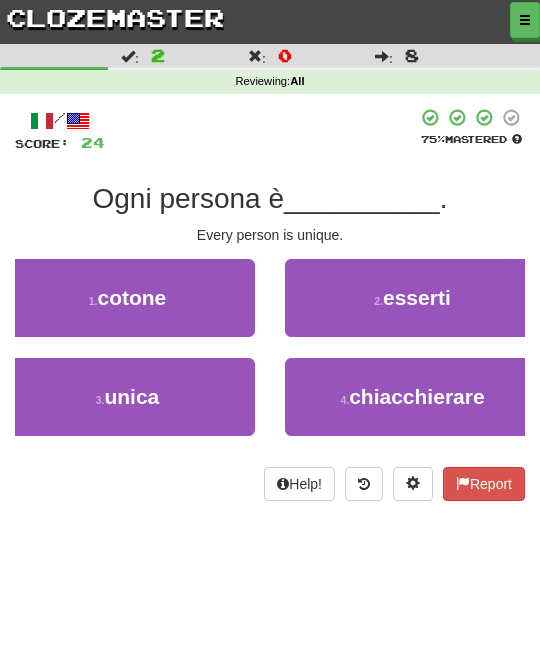 click on "3 .  unica" at bounding box center (127, 397) 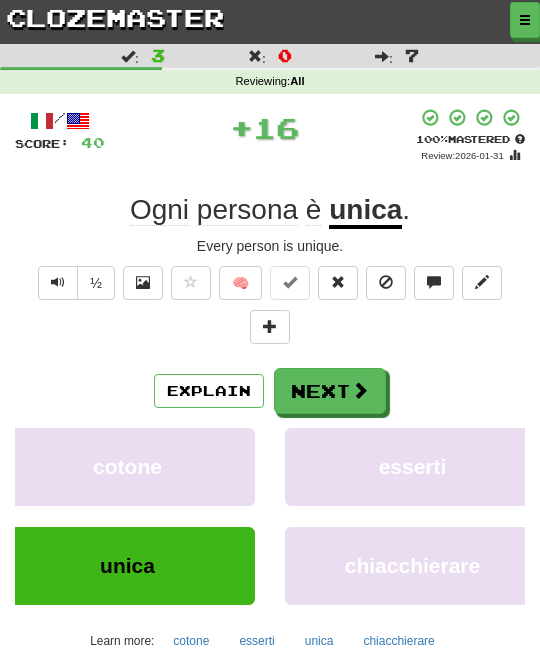 click at bounding box center (360, 390) 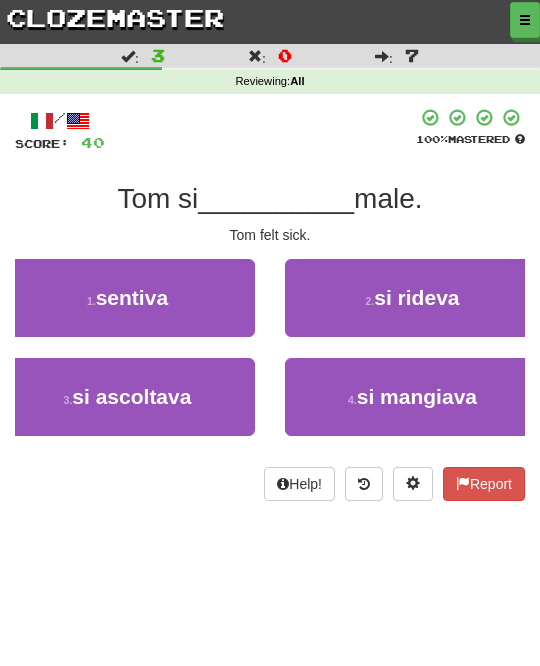 click on "1 .  sentiva" at bounding box center (127, 298) 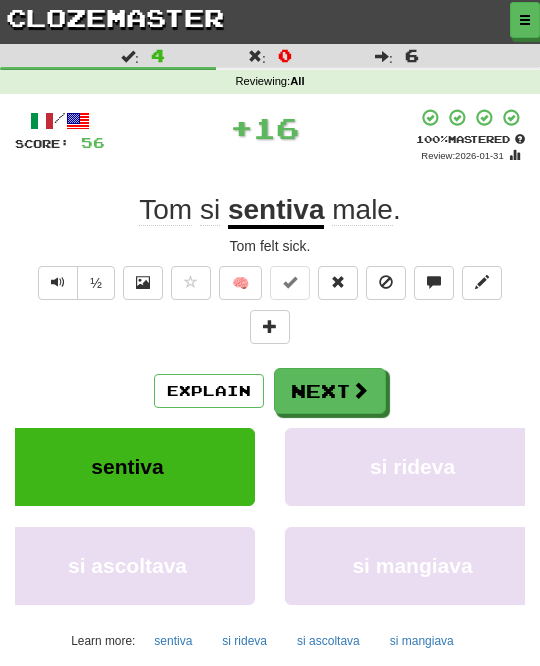 click on "Next" at bounding box center (330, 391) 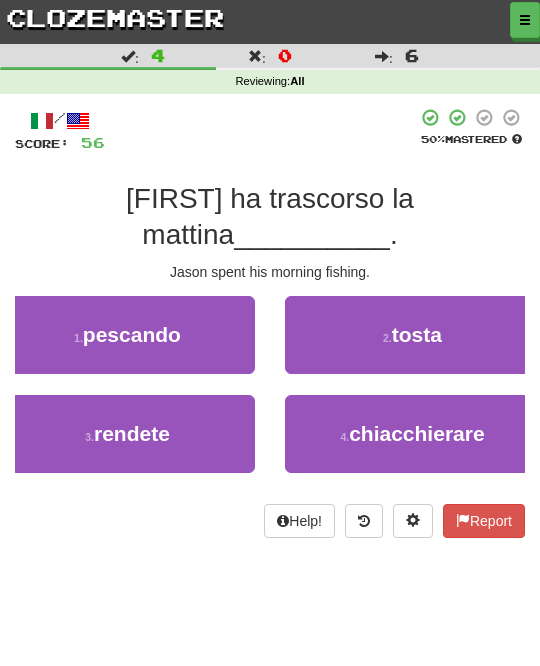 click on "1 .  pescando" at bounding box center (127, 335) 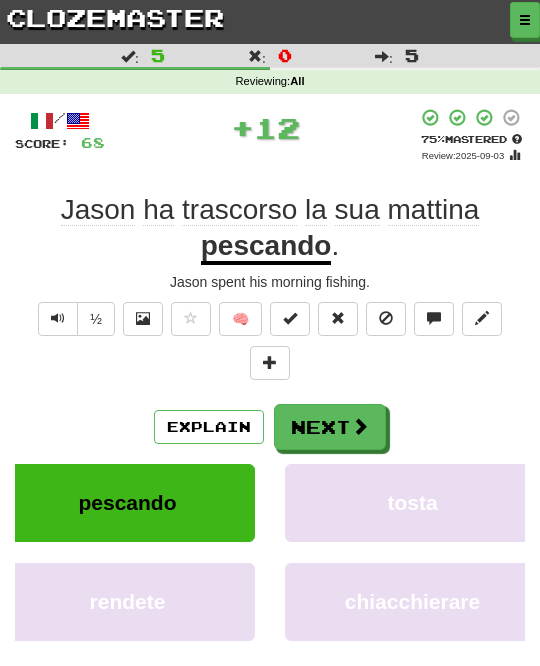 click on "Next" at bounding box center (330, 427) 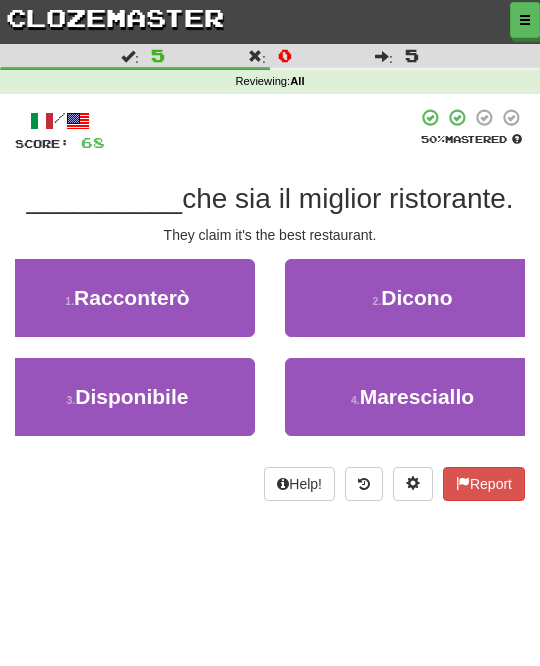 click on "2 .  Dicono" at bounding box center [412, 298] 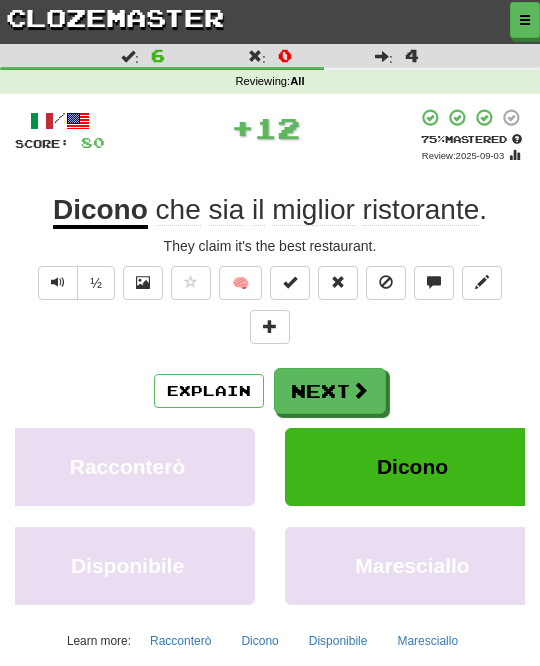 click on "Next" at bounding box center (330, 391) 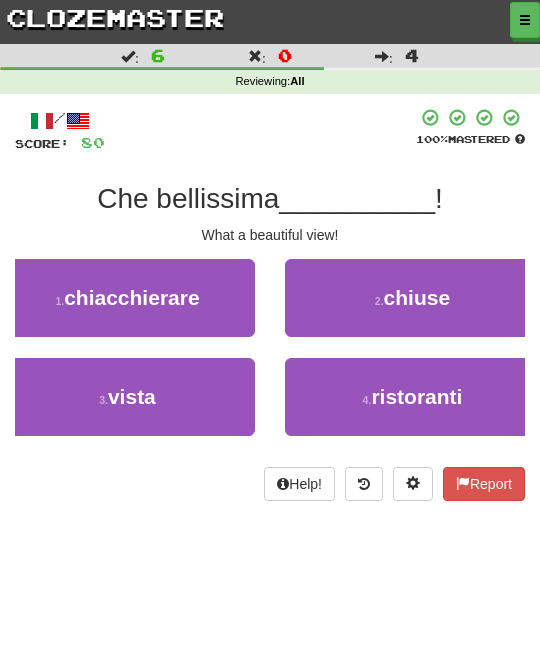 click on "3 .  vista" at bounding box center [127, 397] 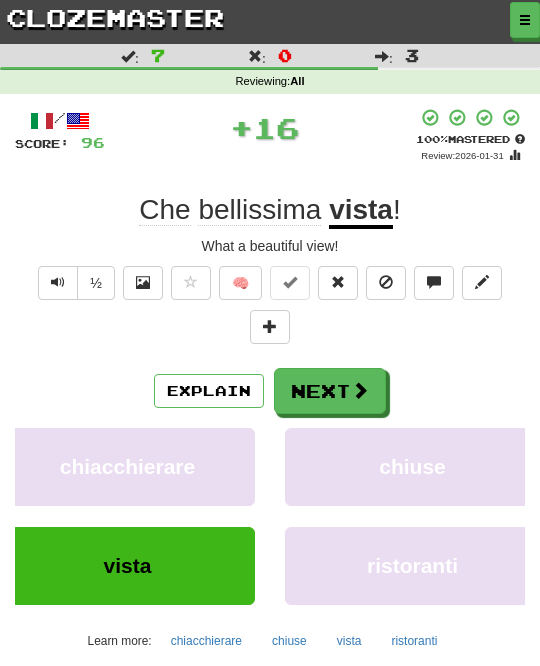 click on "Next" at bounding box center (330, 391) 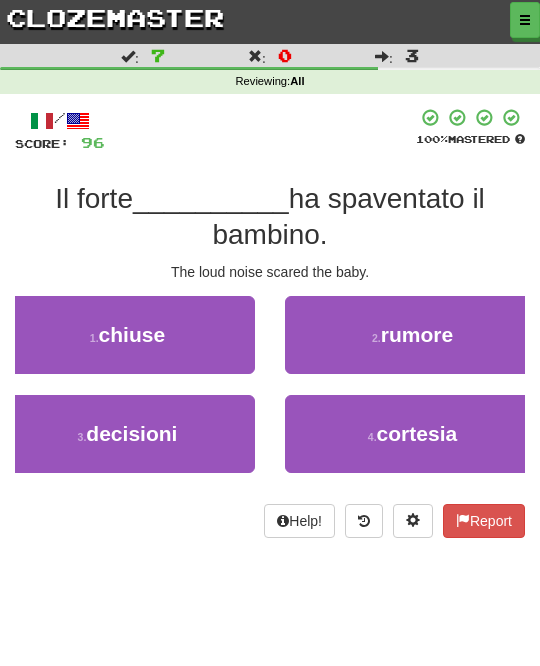 click on "2 .  rumore" at bounding box center (412, 335) 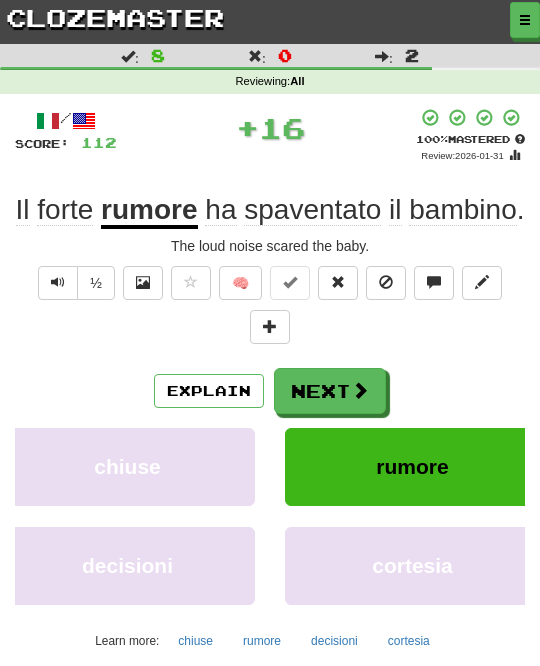 click on "Next" at bounding box center (330, 391) 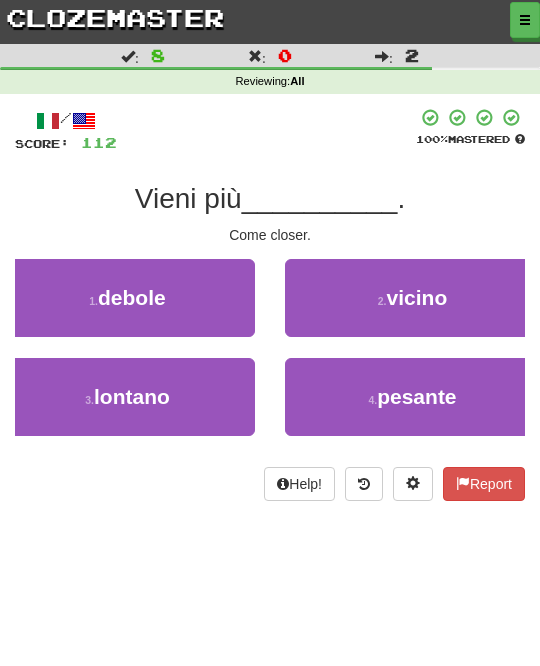 click on "2 .  vicino" at bounding box center [412, 298] 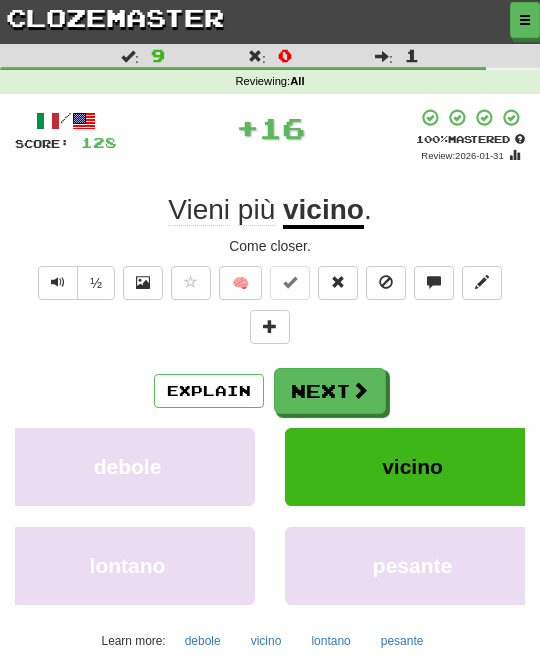 click on "Next" at bounding box center [330, 391] 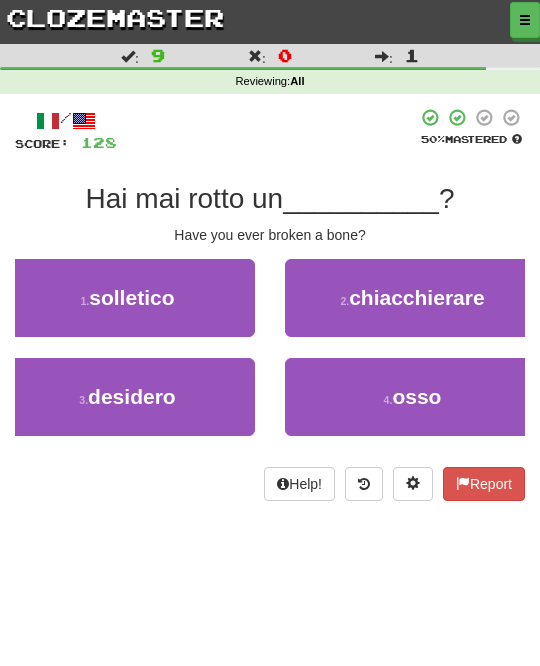 click on "4 .  osso" at bounding box center [412, 397] 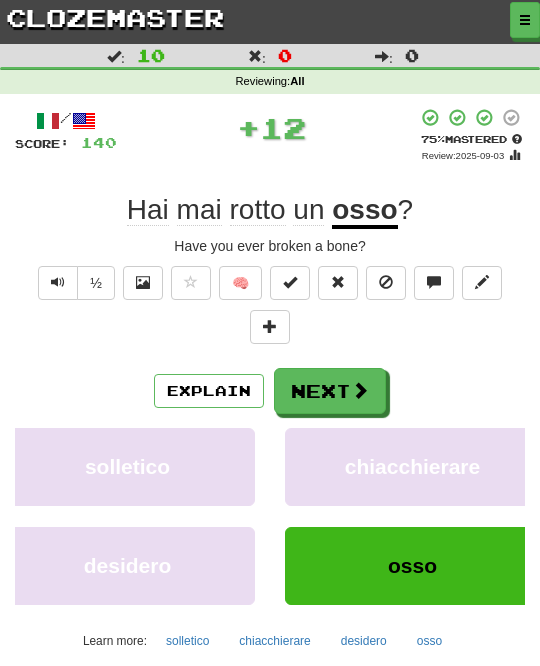 click at bounding box center [360, 390] 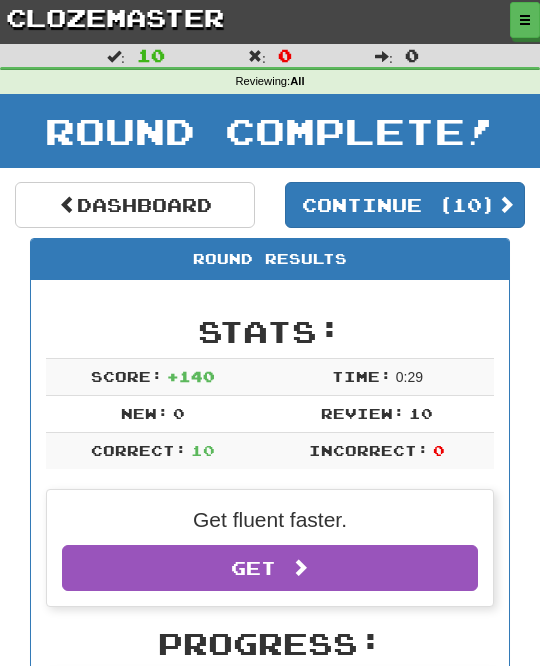 click on "Continue ( 10 )" at bounding box center [405, 205] 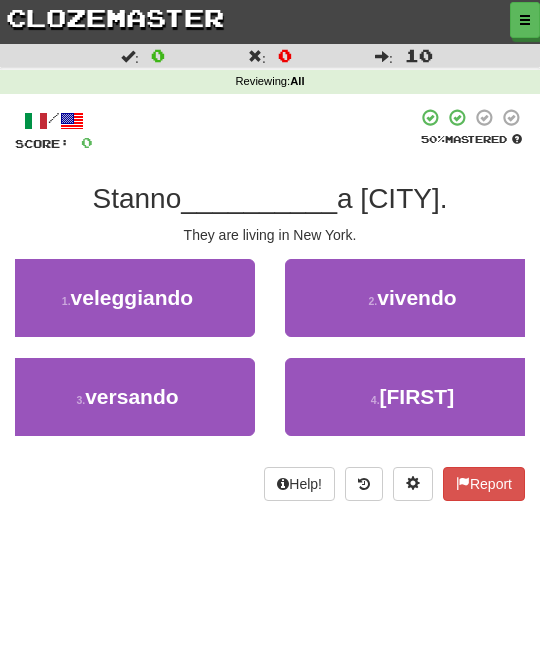click on "2 .  vivendo" at bounding box center (412, 298) 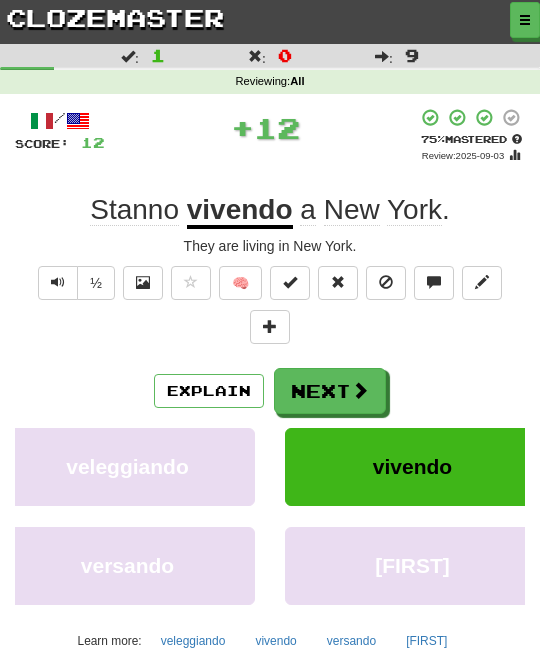 click at bounding box center [360, 390] 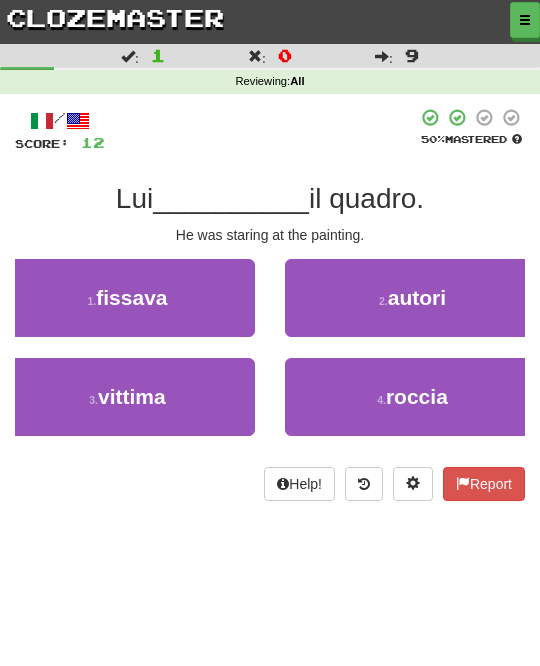 click on "1 .  fissava" at bounding box center (127, 298) 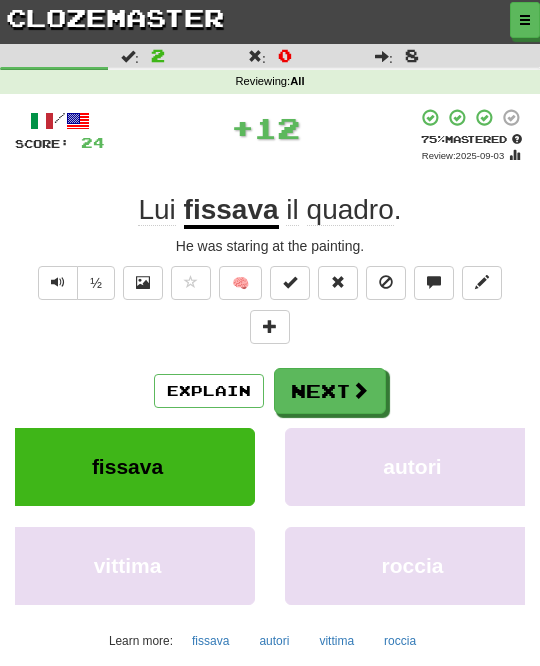 click on "Next" at bounding box center (330, 391) 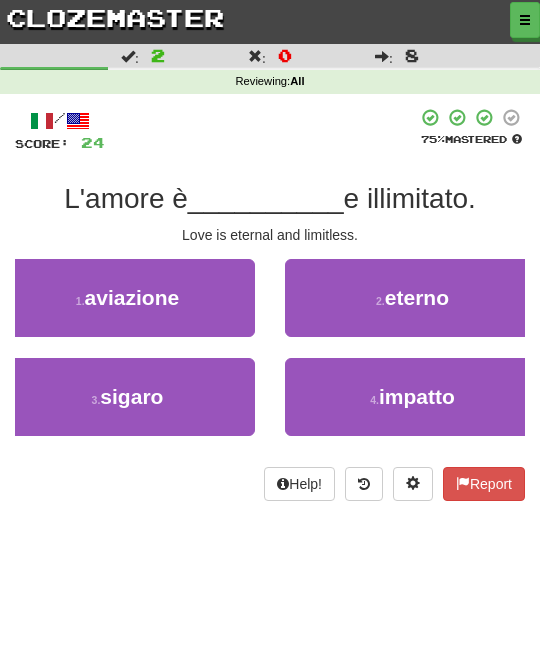 click on "2 .  eterno" at bounding box center [412, 298] 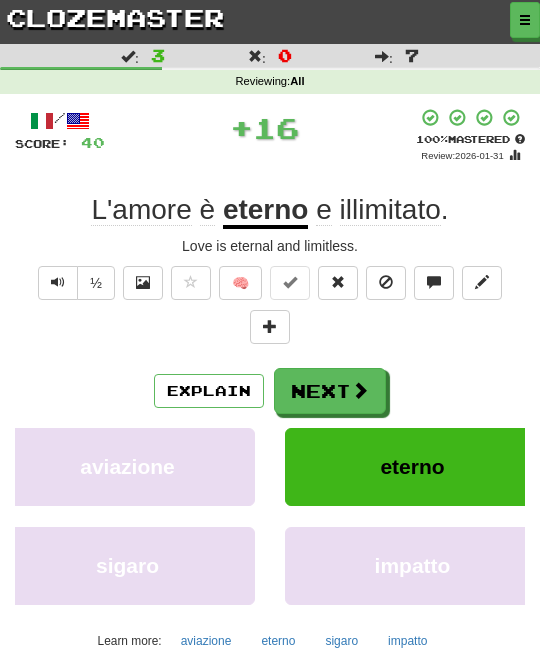 click at bounding box center (360, 390) 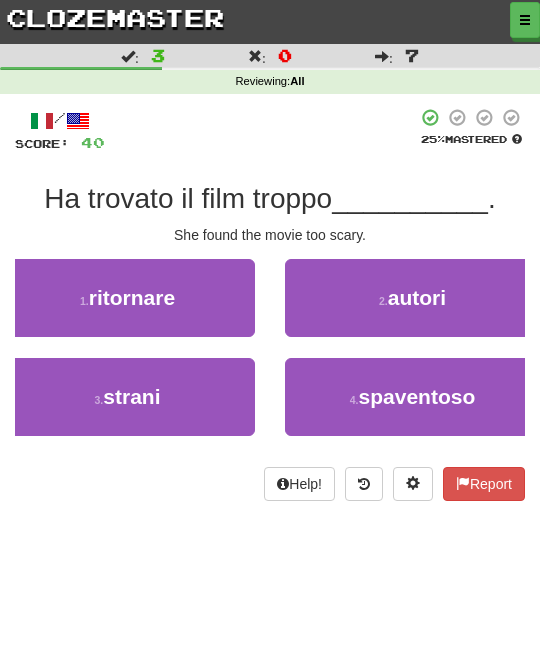 click on "3 .  strani" at bounding box center (127, 397) 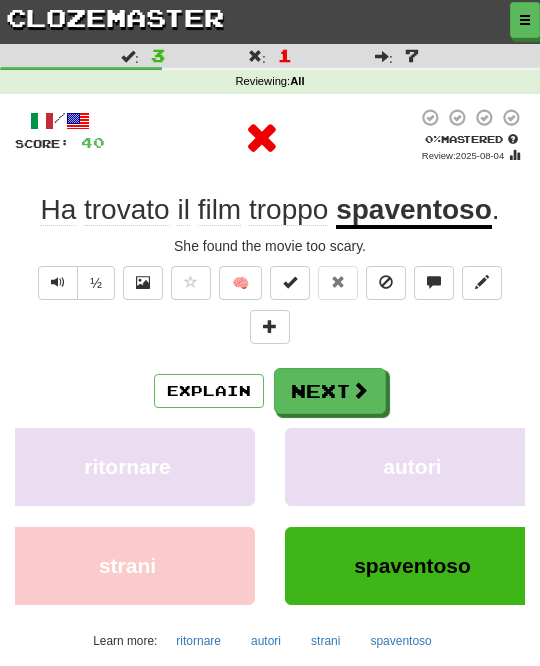 click on "Next" at bounding box center [330, 391] 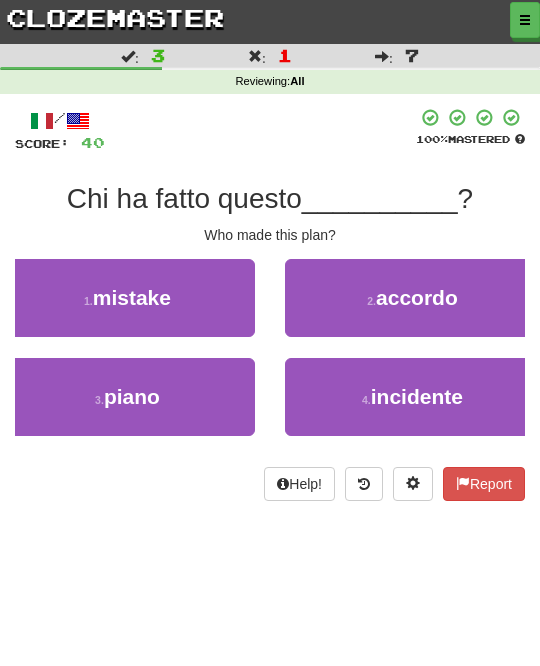 click on "3 .  piano" at bounding box center (127, 397) 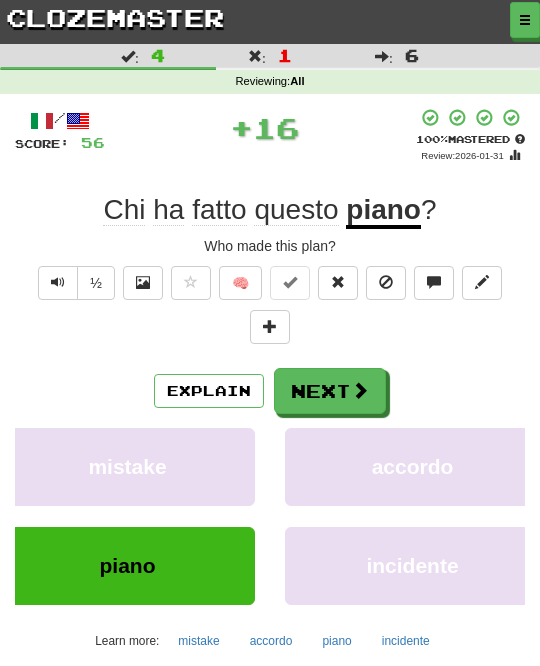click on "Next" at bounding box center (330, 391) 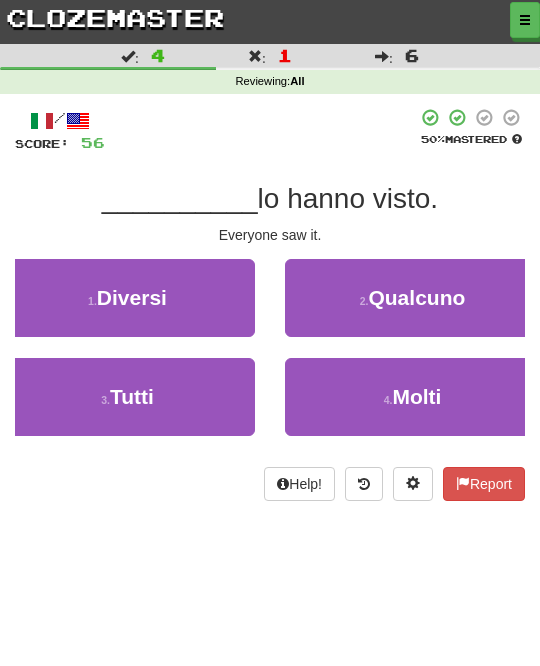 click on "3 .  Tutti" at bounding box center (127, 397) 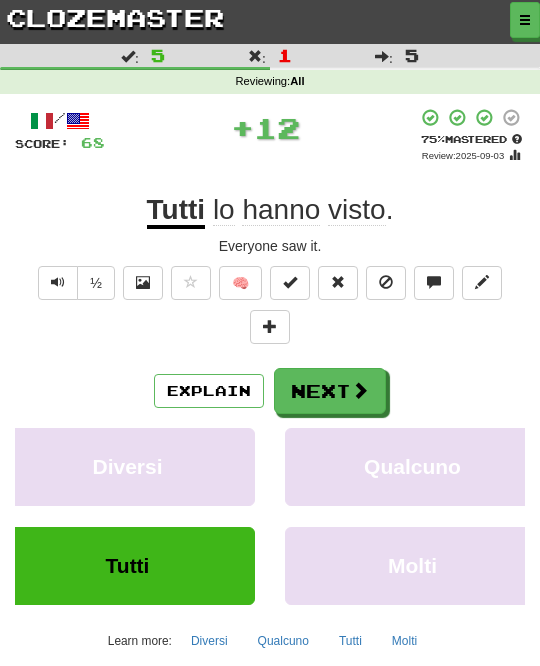 click at bounding box center (360, 390) 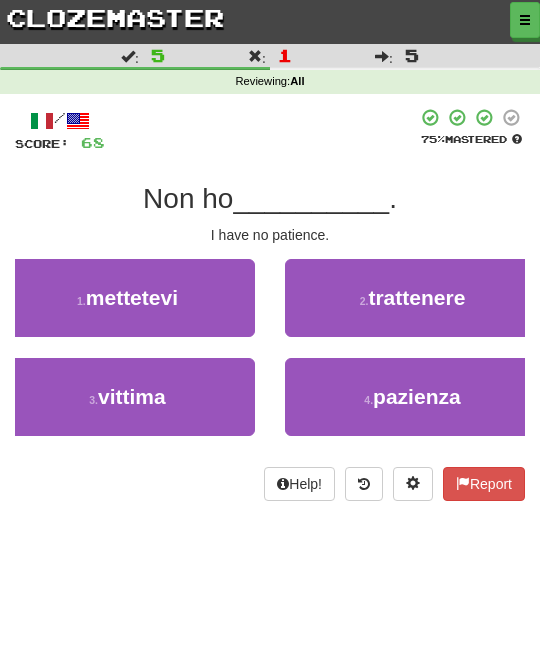 click on "pazienza" at bounding box center (417, 396) 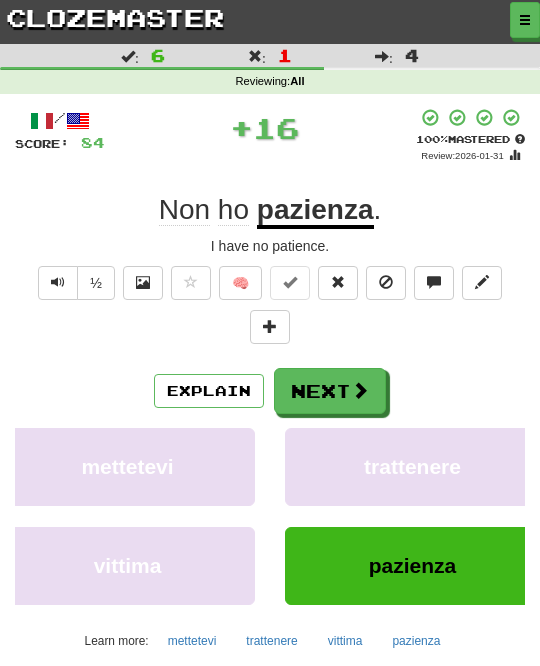 click at bounding box center (360, 390) 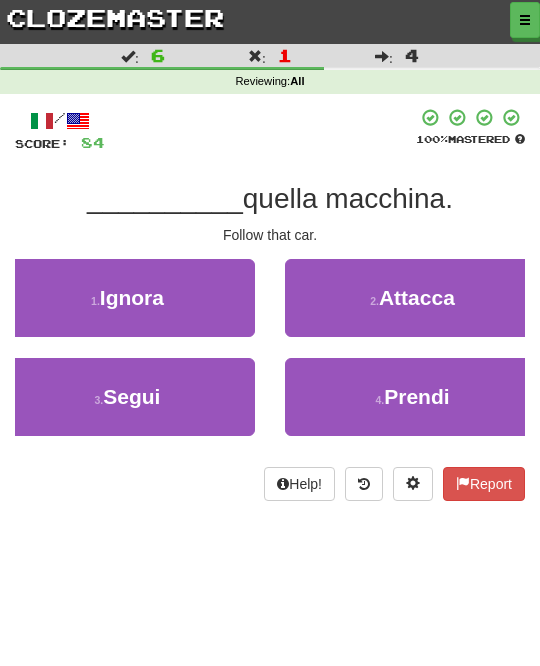 click on "3 .  Segui" at bounding box center [127, 397] 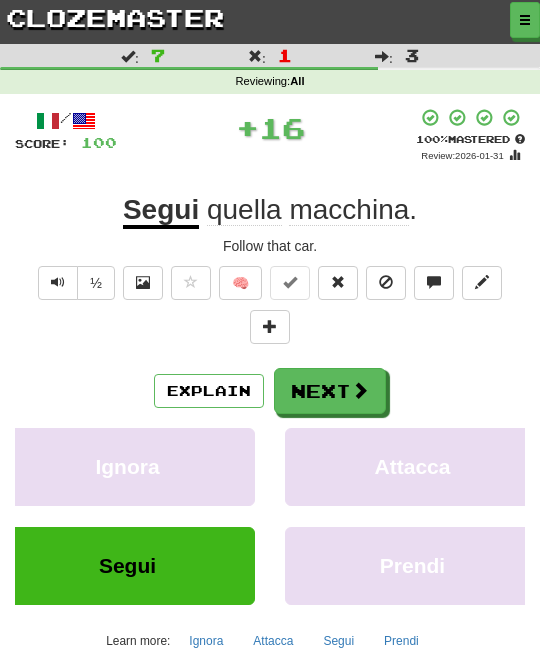 click at bounding box center [360, 390] 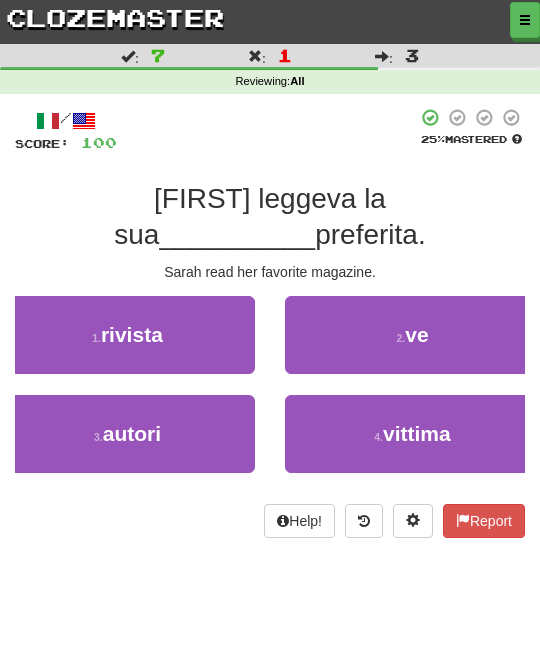 click on "1 .  rivista" at bounding box center [127, 335] 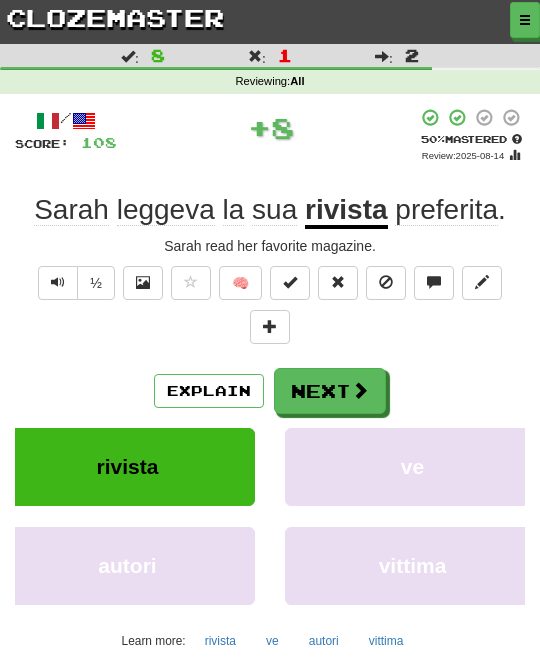 click on "Next" at bounding box center [330, 391] 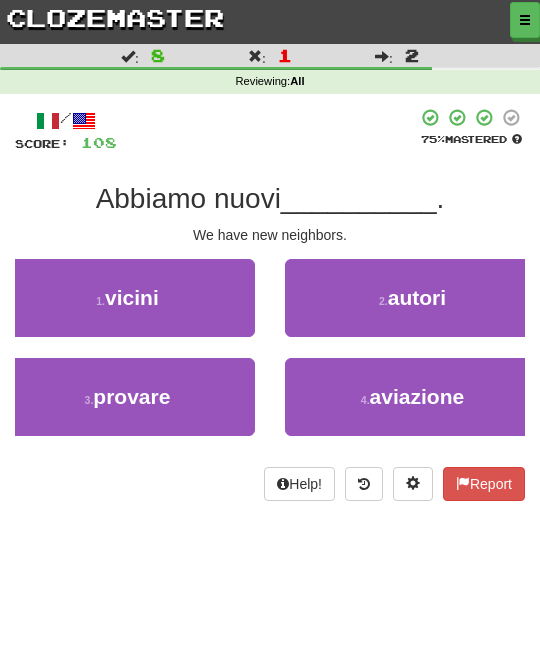 click on "1 .  vicini" at bounding box center [127, 298] 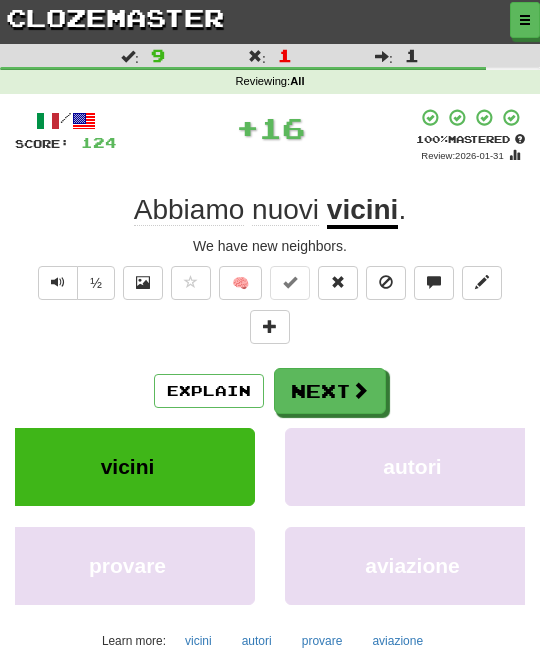 click at bounding box center (360, 390) 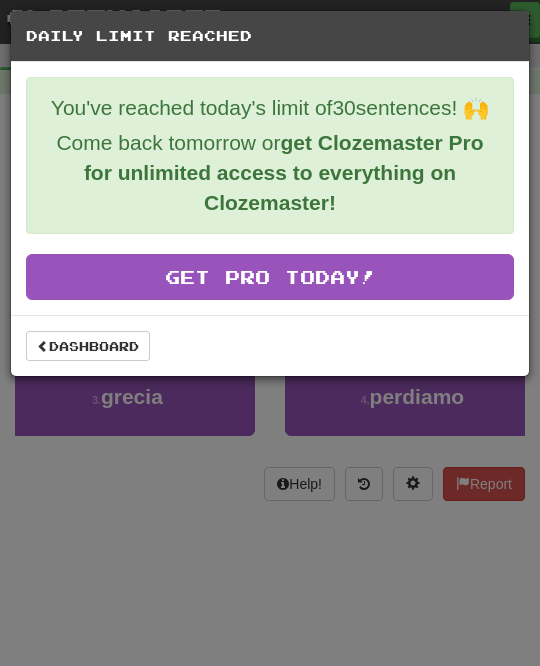 click on "Dashboard" at bounding box center [88, 346] 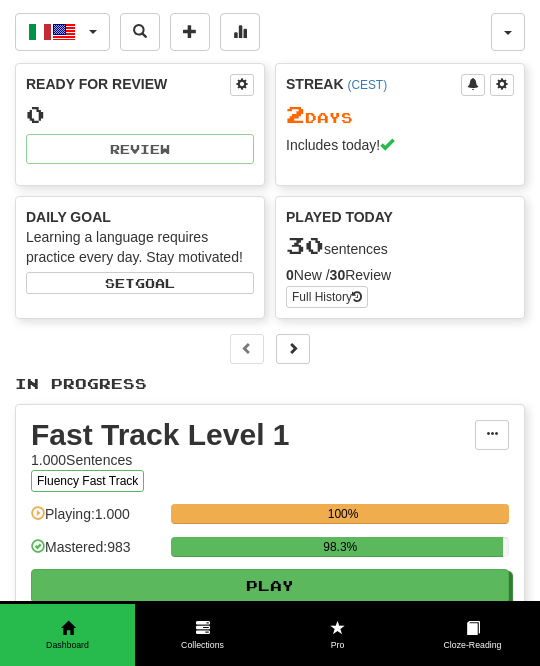 scroll, scrollTop: 0, scrollLeft: 0, axis: both 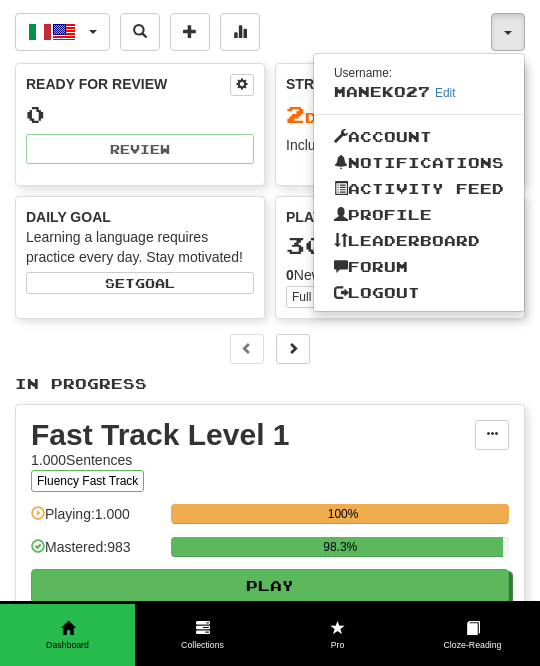 click on "Logout" at bounding box center (419, 293) 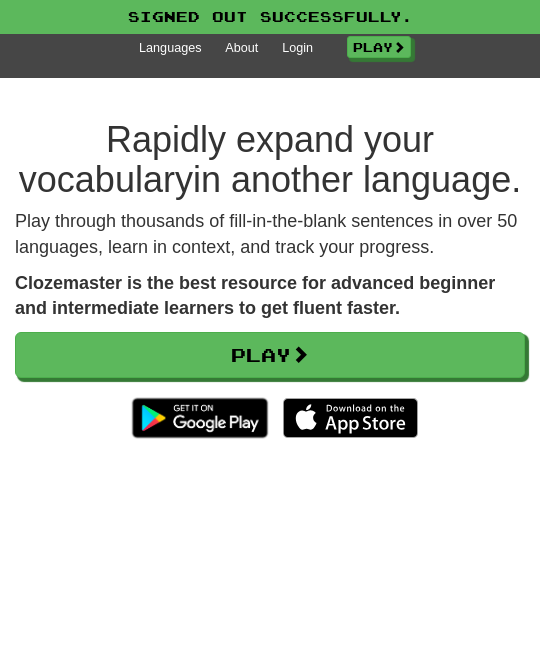 scroll, scrollTop: 0, scrollLeft: 0, axis: both 